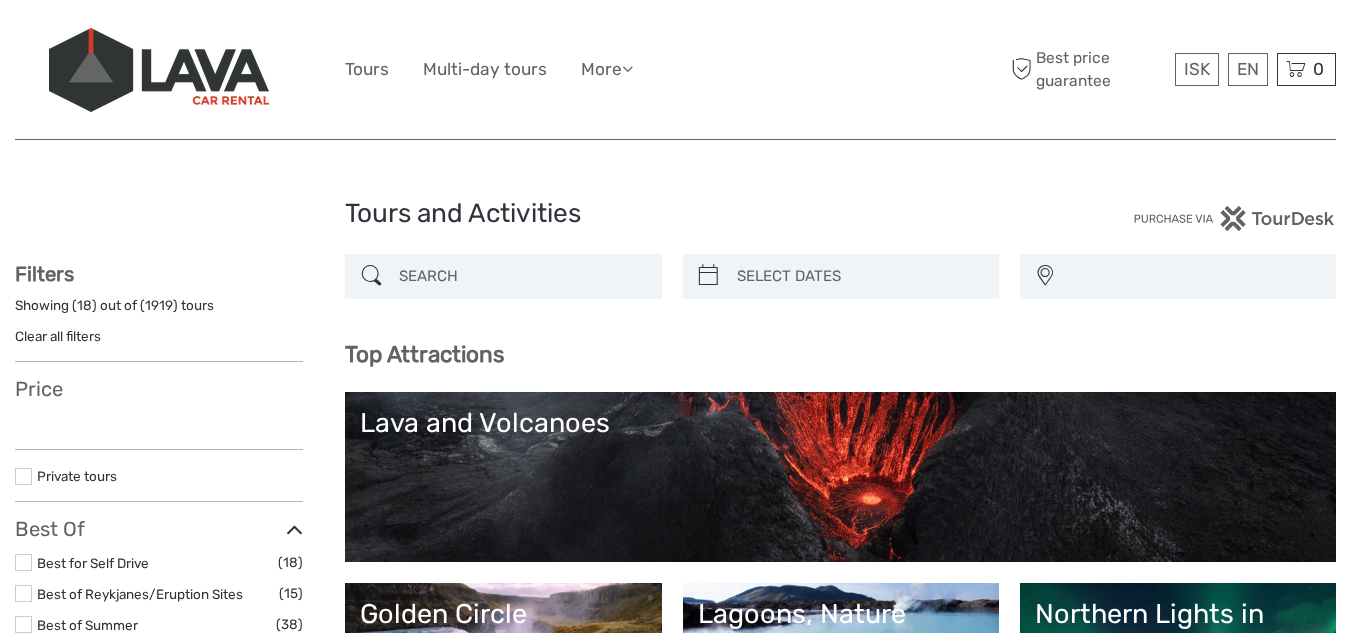 select 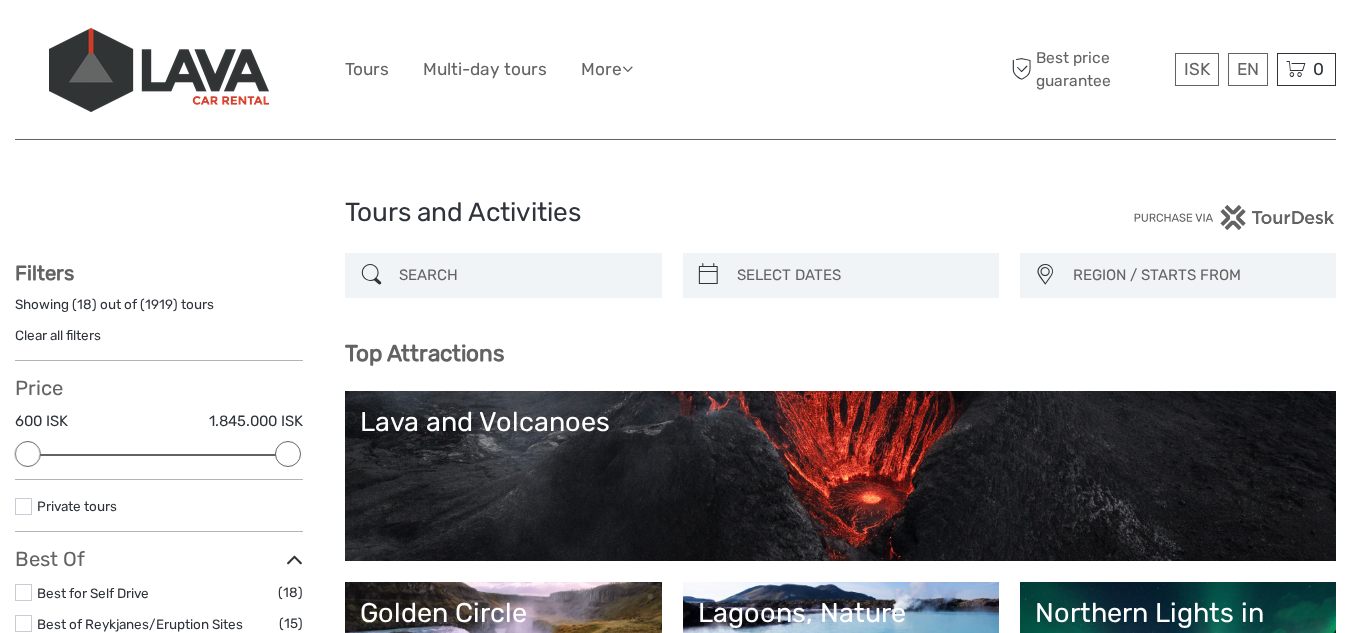scroll, scrollTop: 0, scrollLeft: 0, axis: both 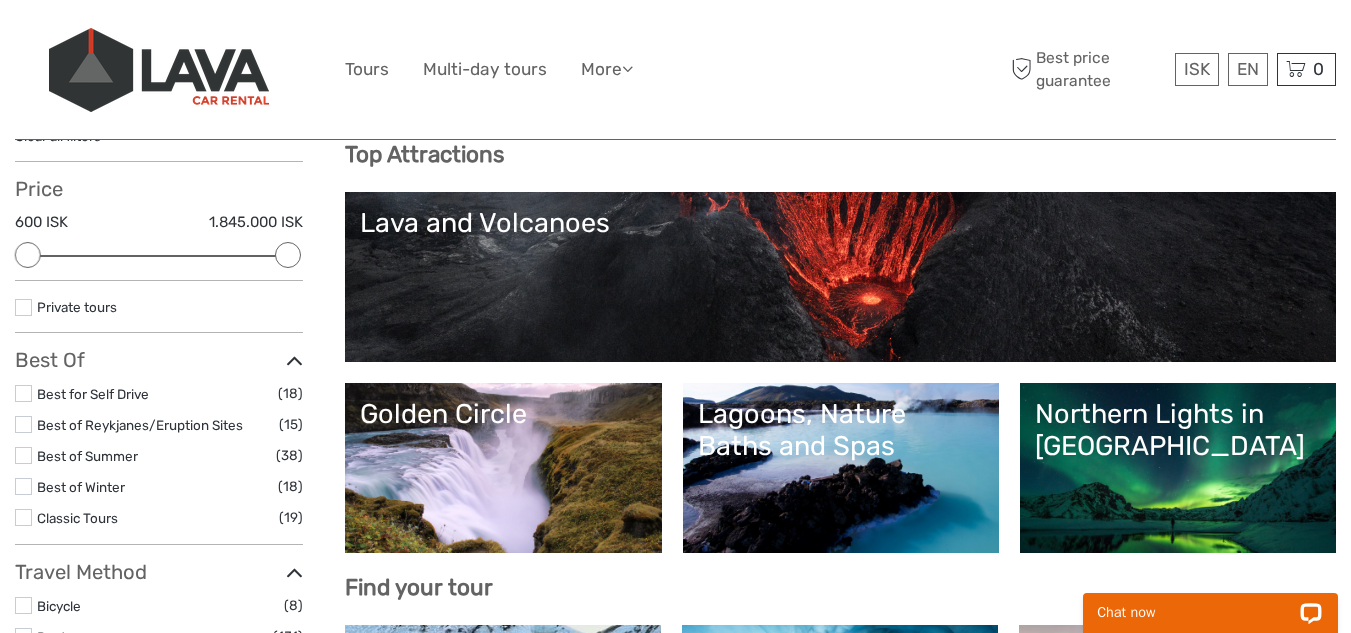 click on "Lagoons, Nature Baths and Spas" at bounding box center (841, 430) 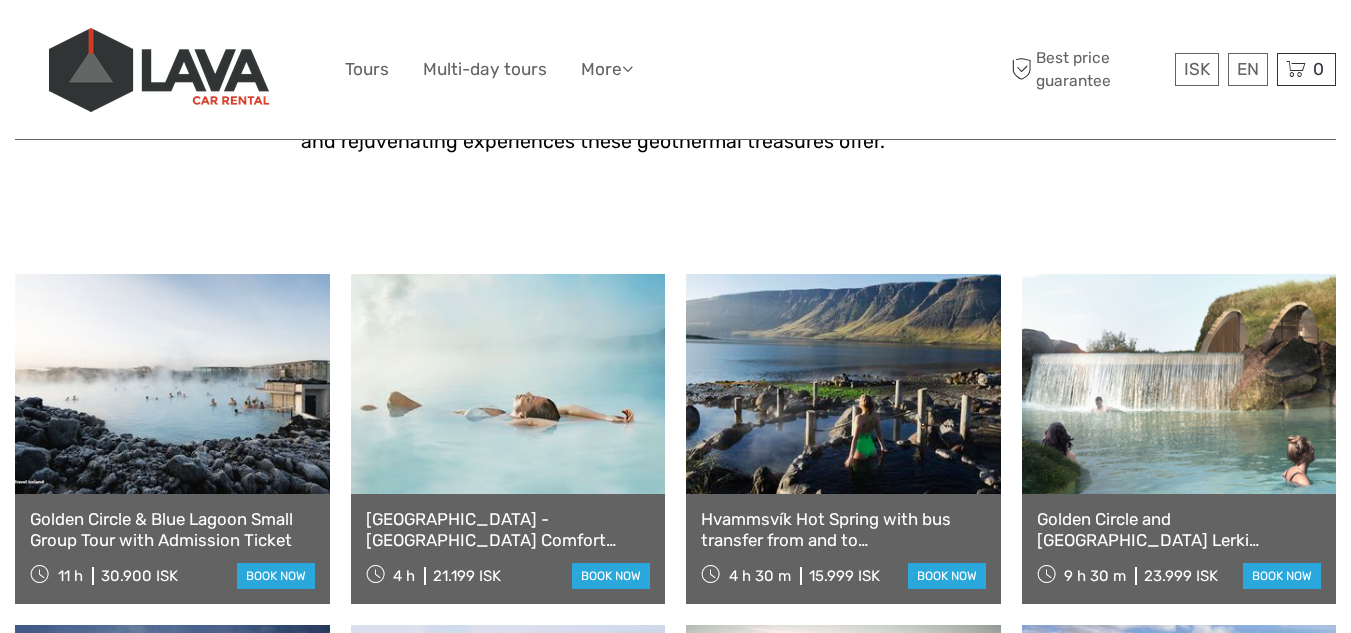 scroll, scrollTop: 800, scrollLeft: 0, axis: vertical 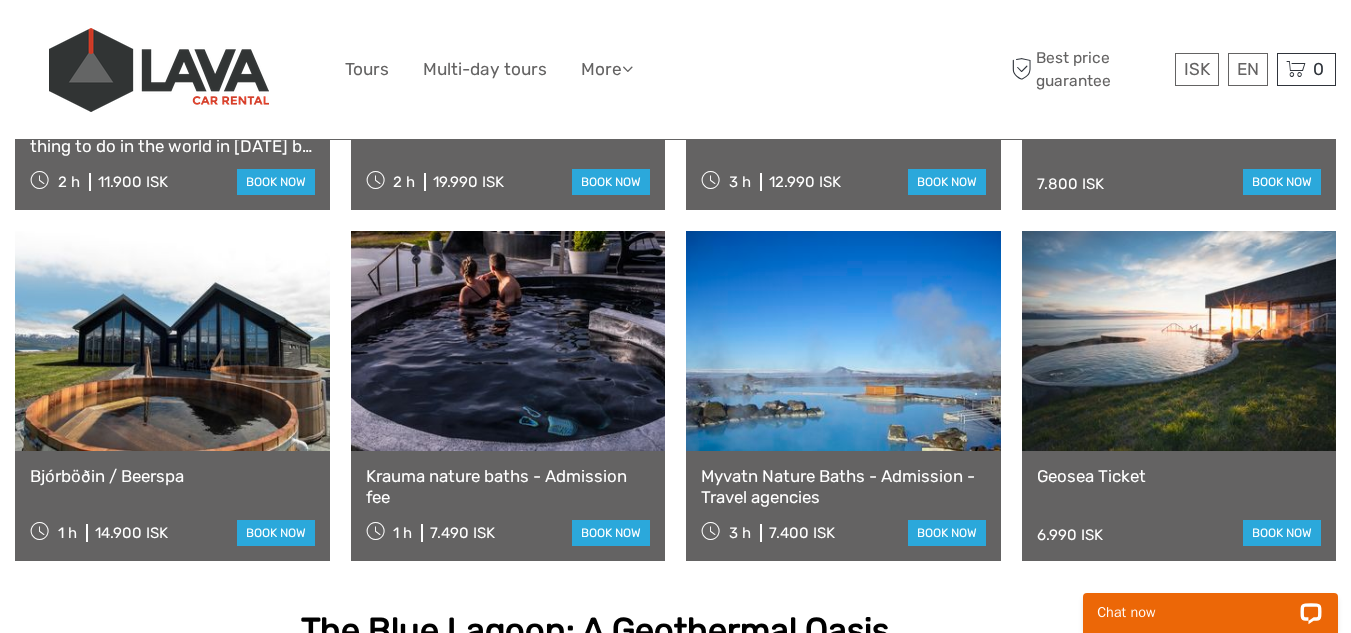 click on "Myvatn Nature Baths - Admission - Travel agencies" at bounding box center [843, 486] 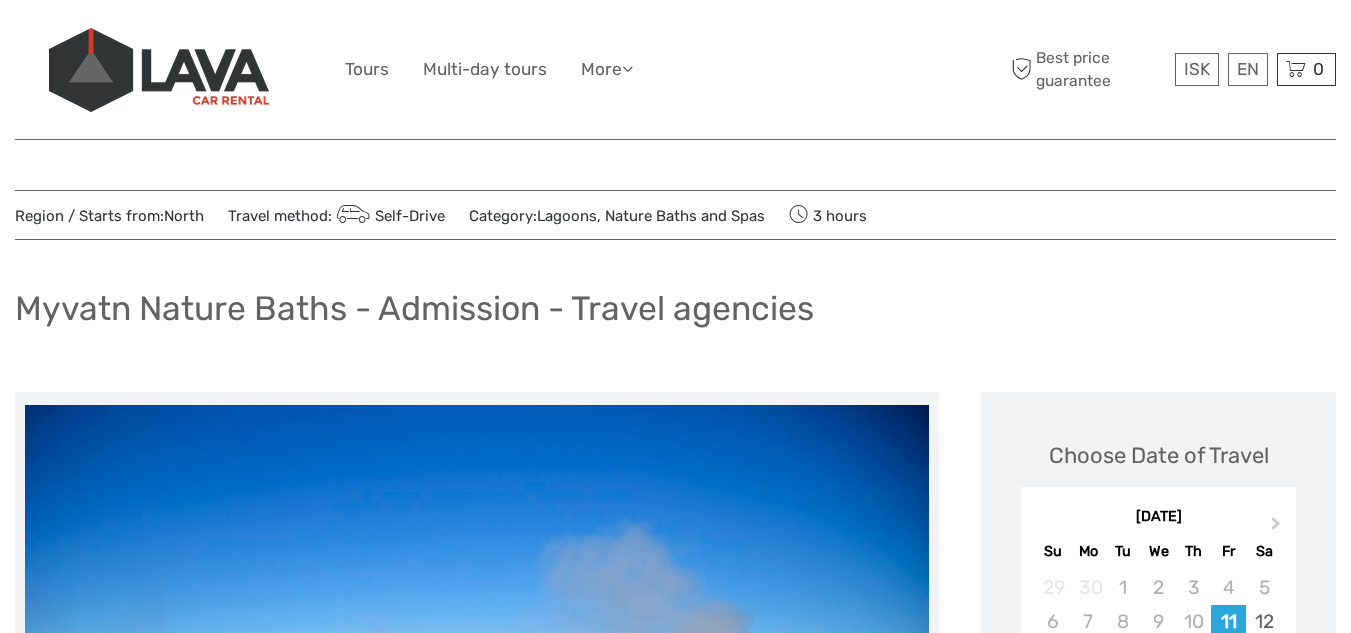 scroll, scrollTop: 200, scrollLeft: 0, axis: vertical 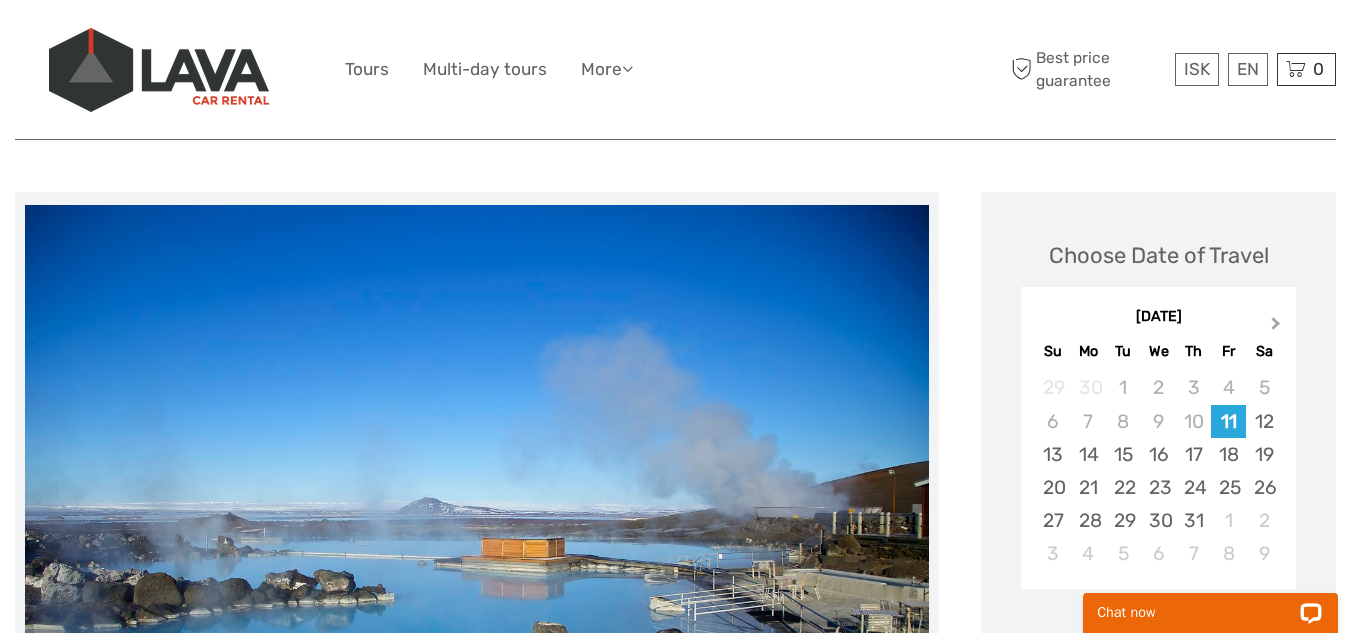 click on "Next Month" at bounding box center (1276, 327) 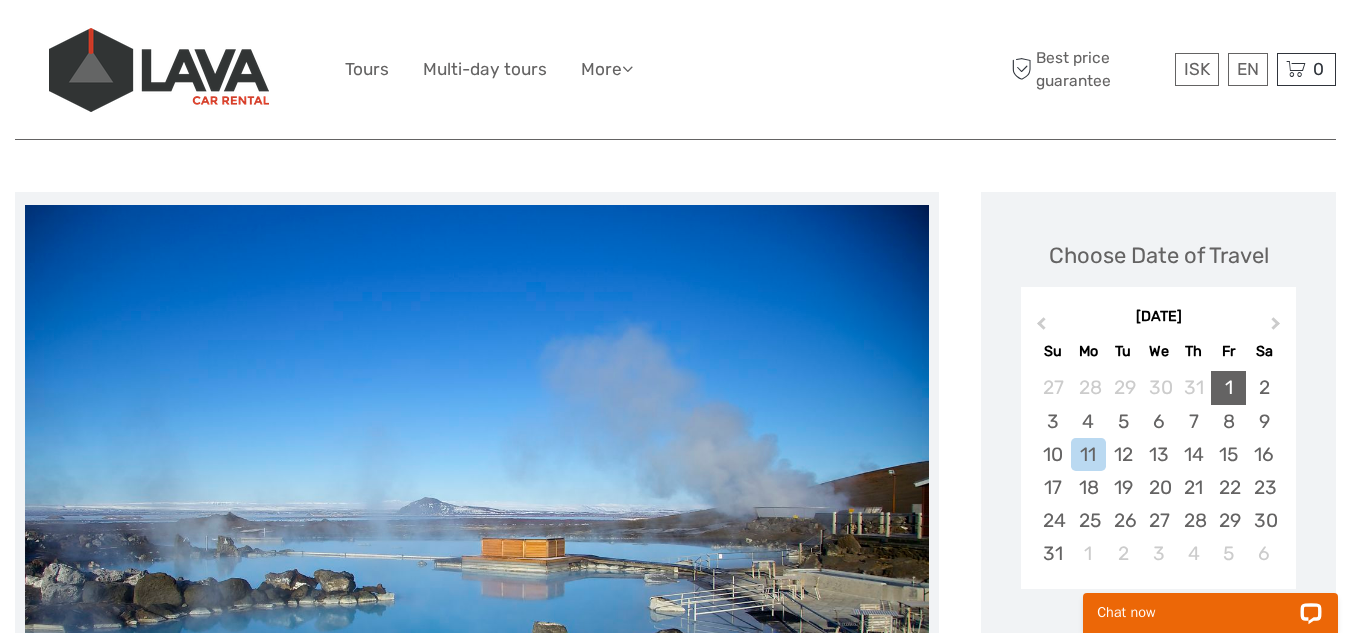 click on "1" at bounding box center [1228, 387] 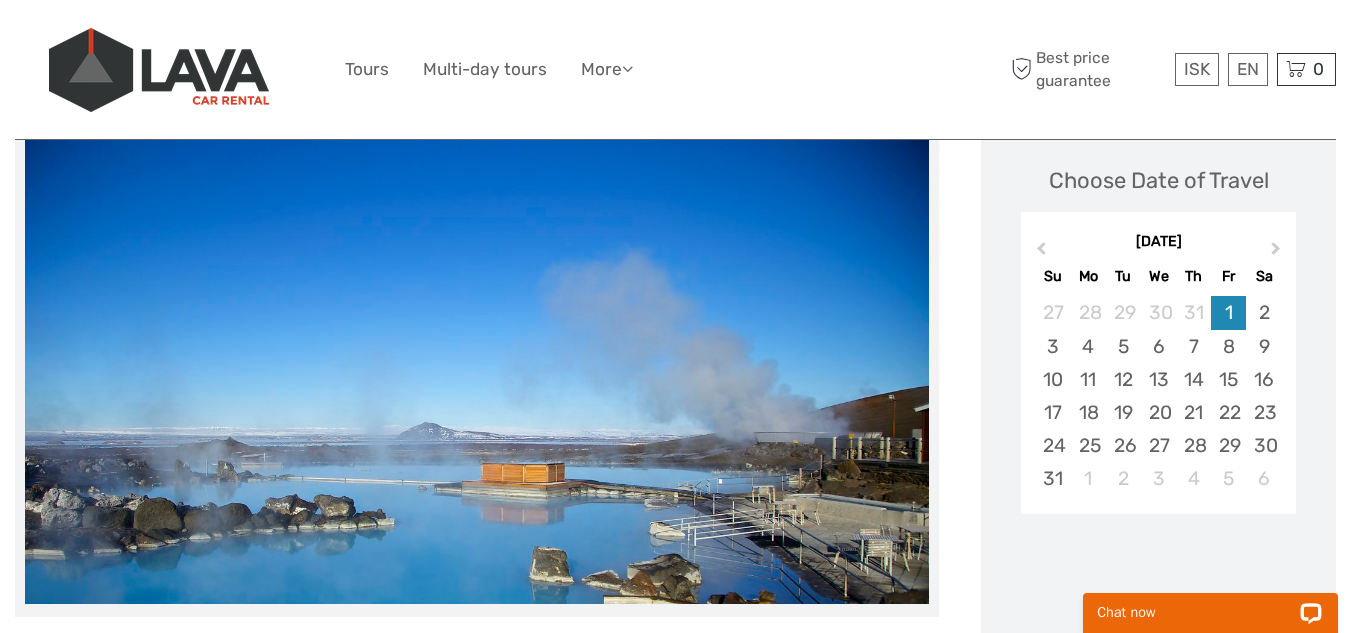 scroll, scrollTop: 500, scrollLeft: 0, axis: vertical 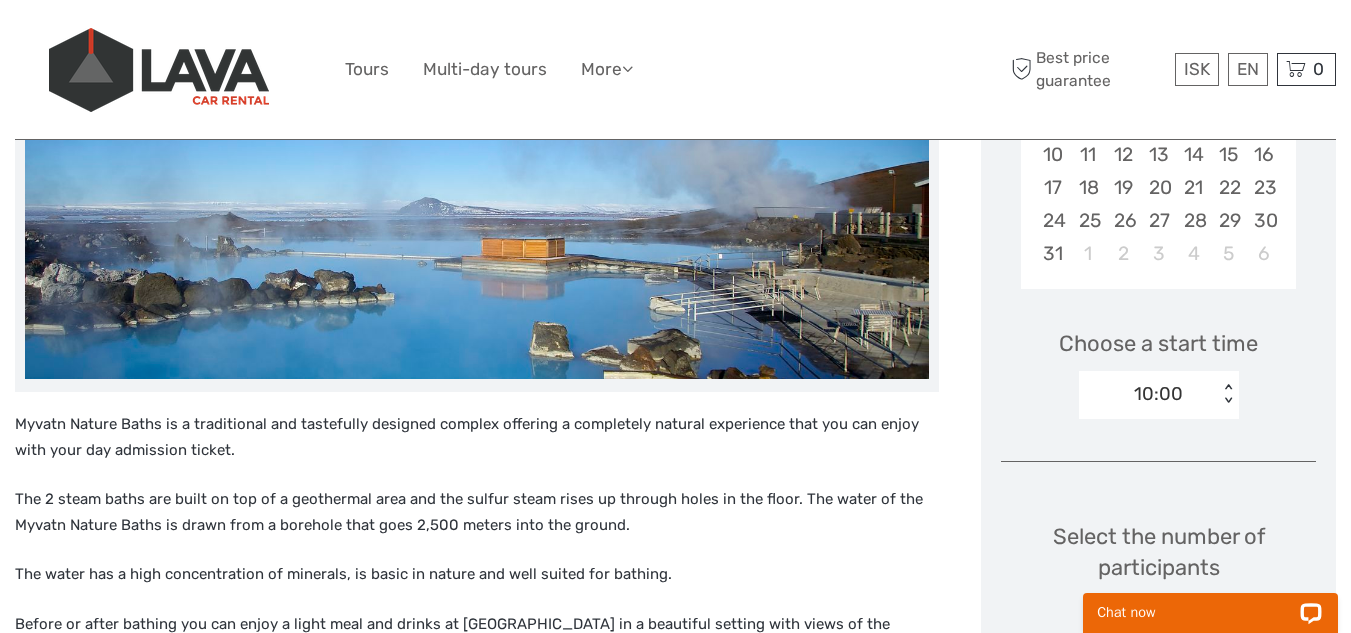 click on "10:00" at bounding box center (1158, 394) 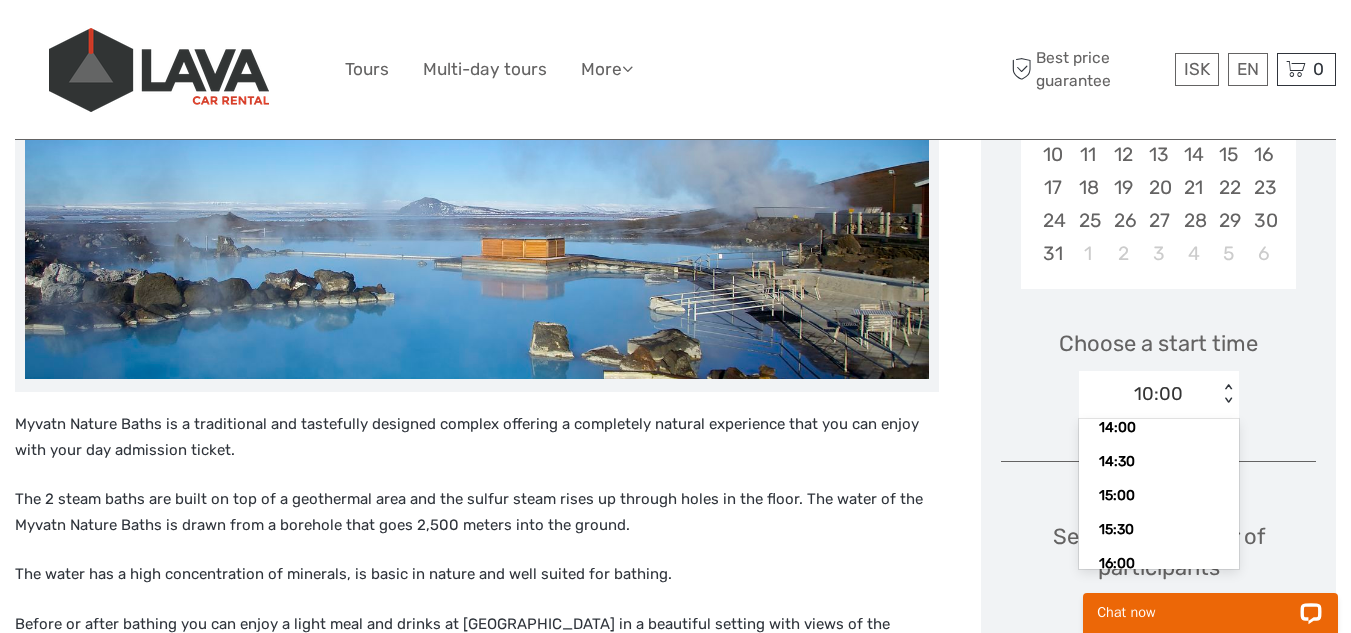 scroll, scrollTop: 364, scrollLeft: 0, axis: vertical 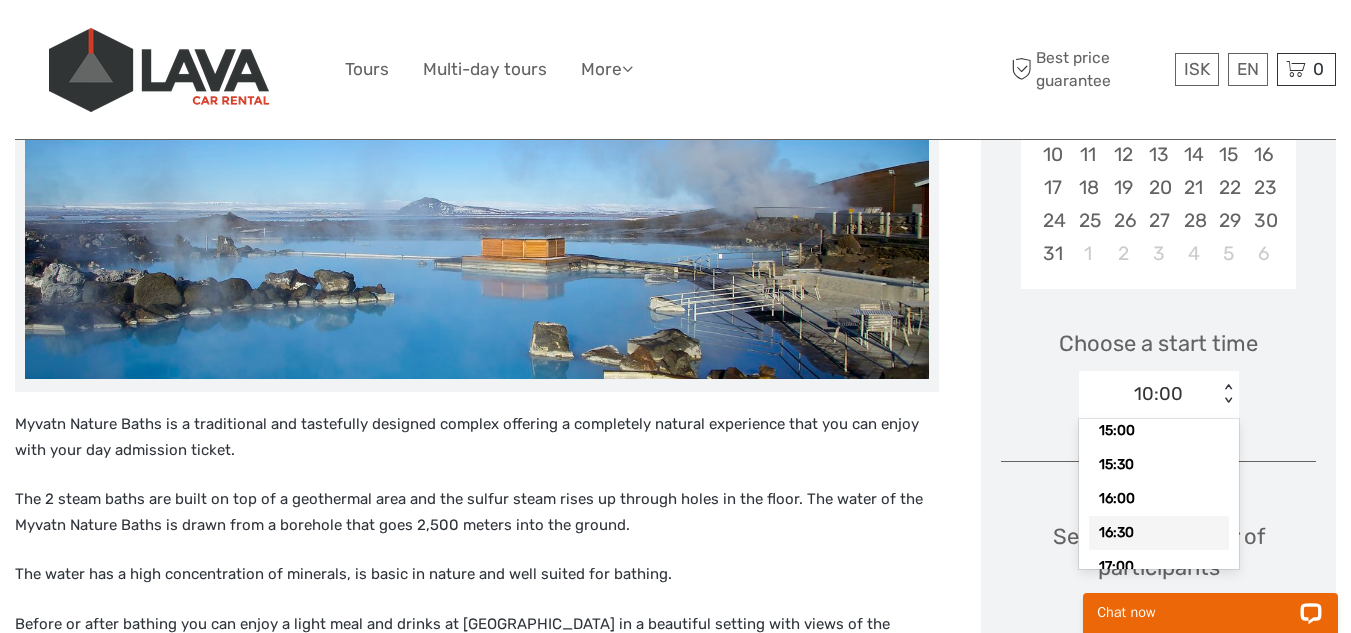 click on "16:30" at bounding box center (1159, 533) 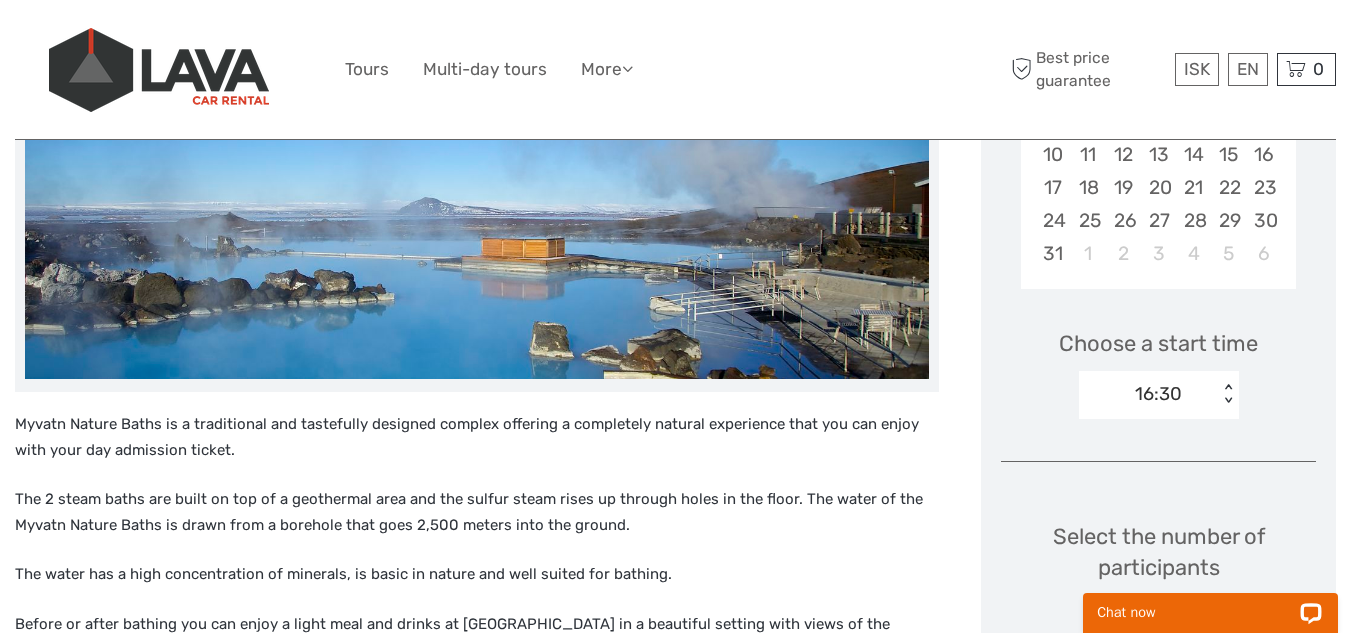 click on "Select the number of participants (min. 1 participant)" at bounding box center [1158, 566] 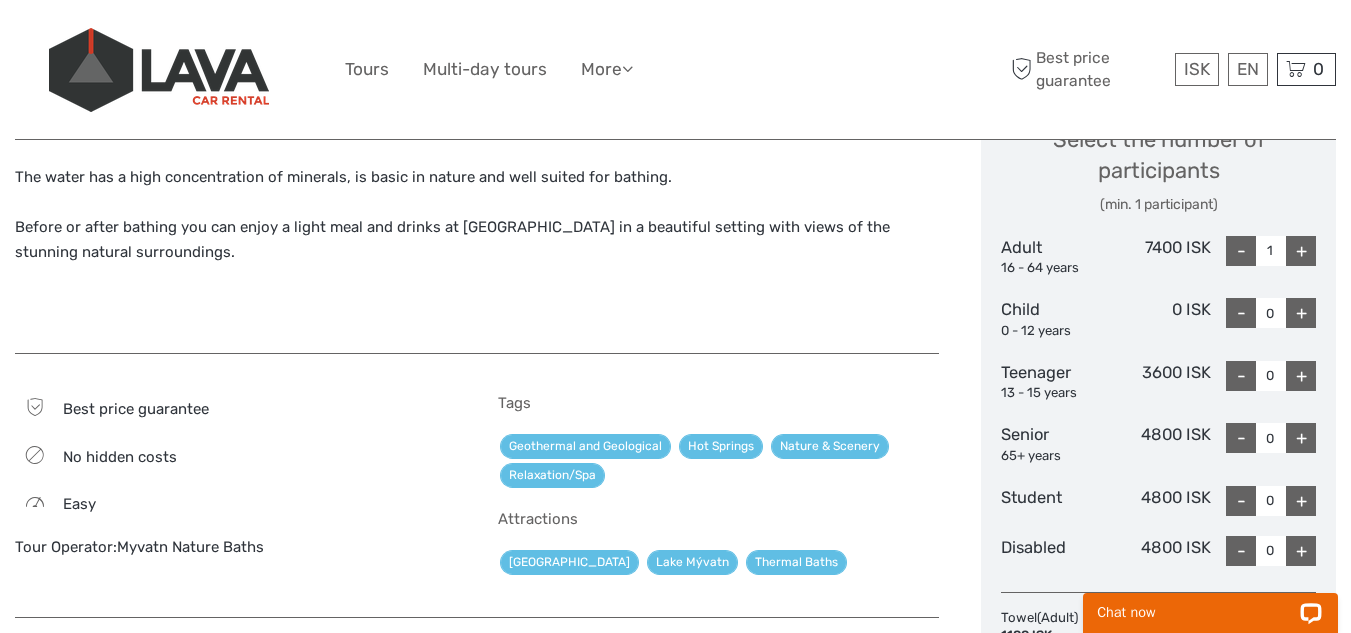 scroll, scrollTop: 900, scrollLeft: 0, axis: vertical 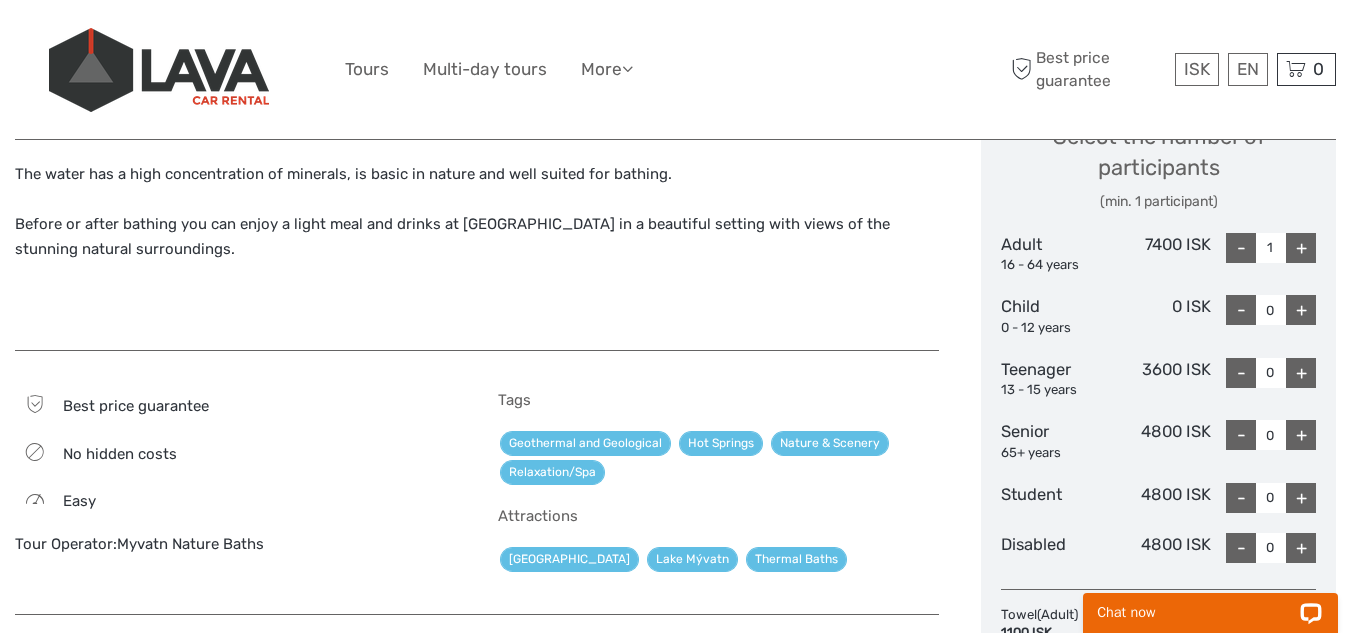 click on "+" at bounding box center [1301, 248] 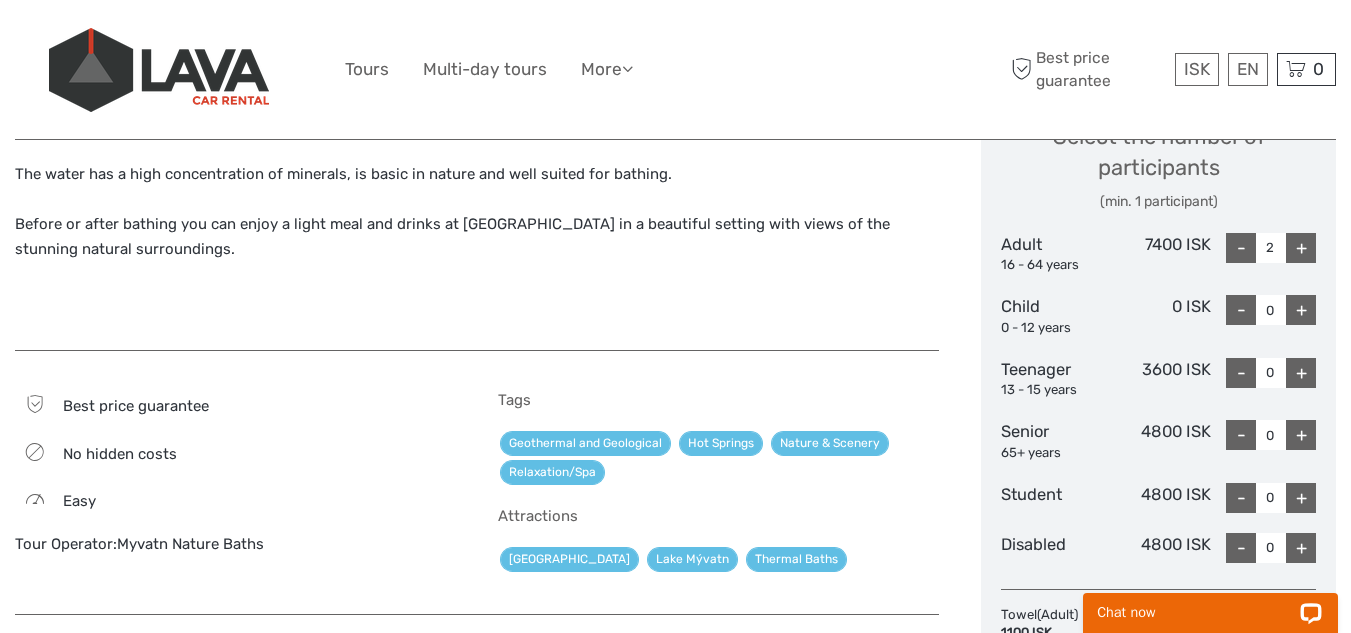 click on "+" at bounding box center (1301, 248) 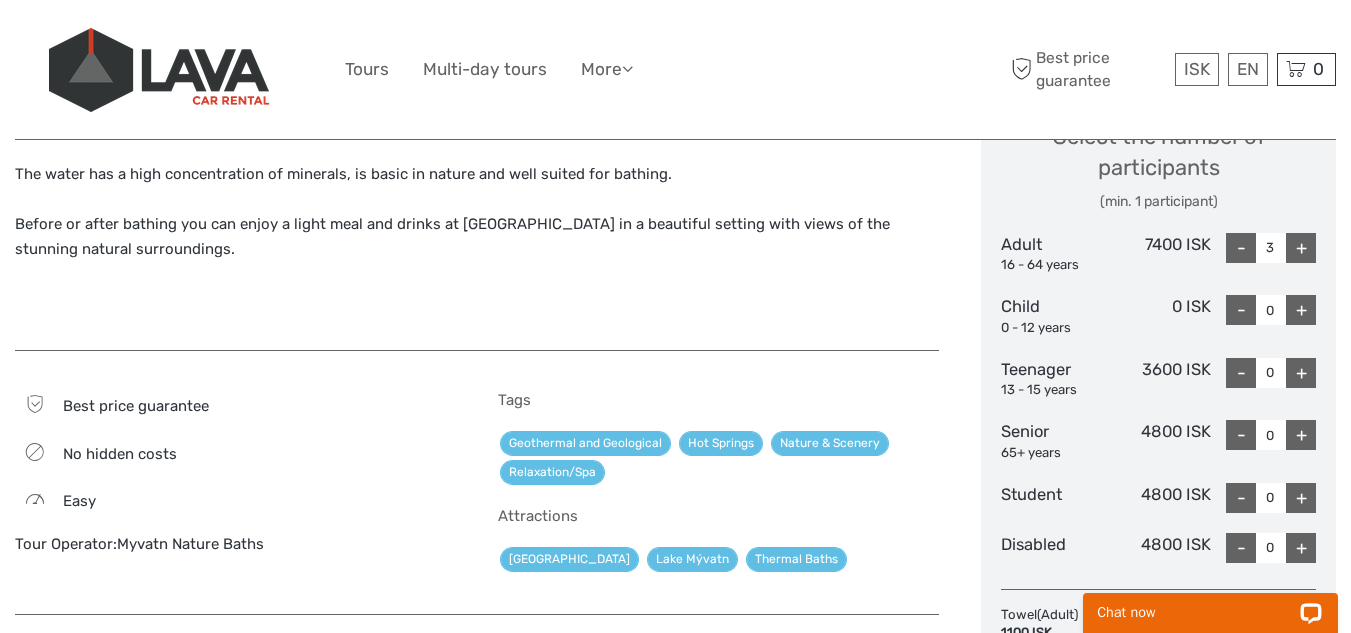 click on "+" at bounding box center [1301, 310] 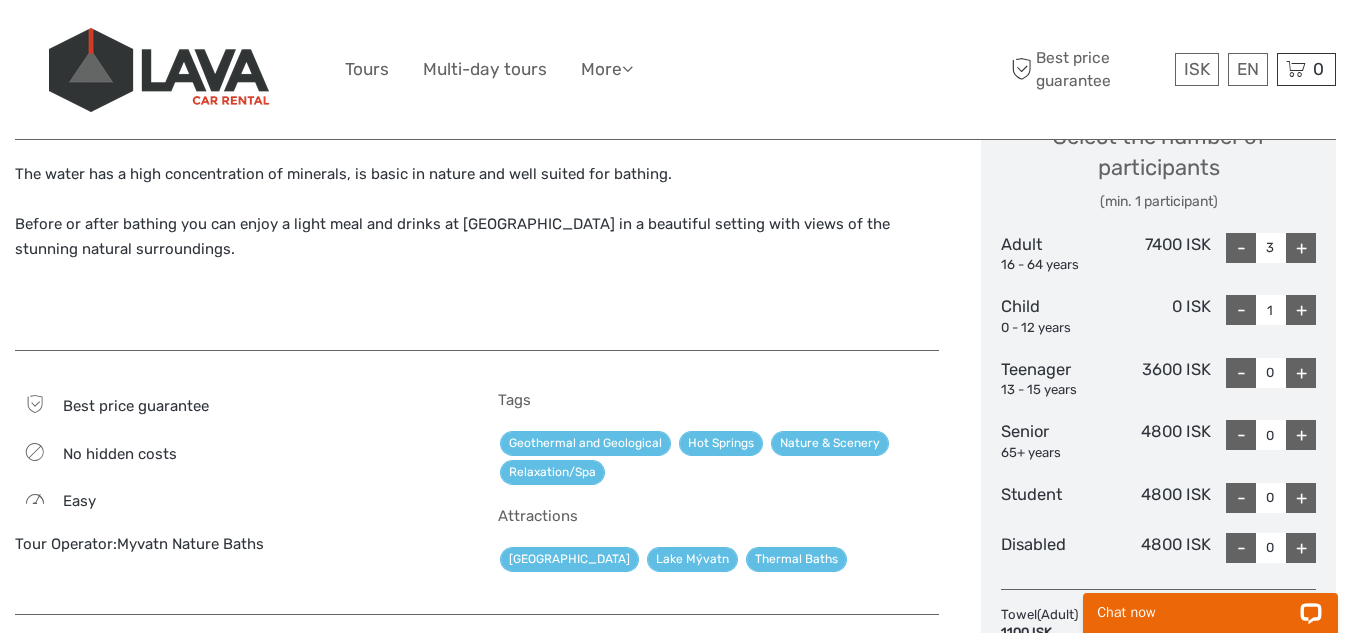 click on "+" at bounding box center (1301, 373) 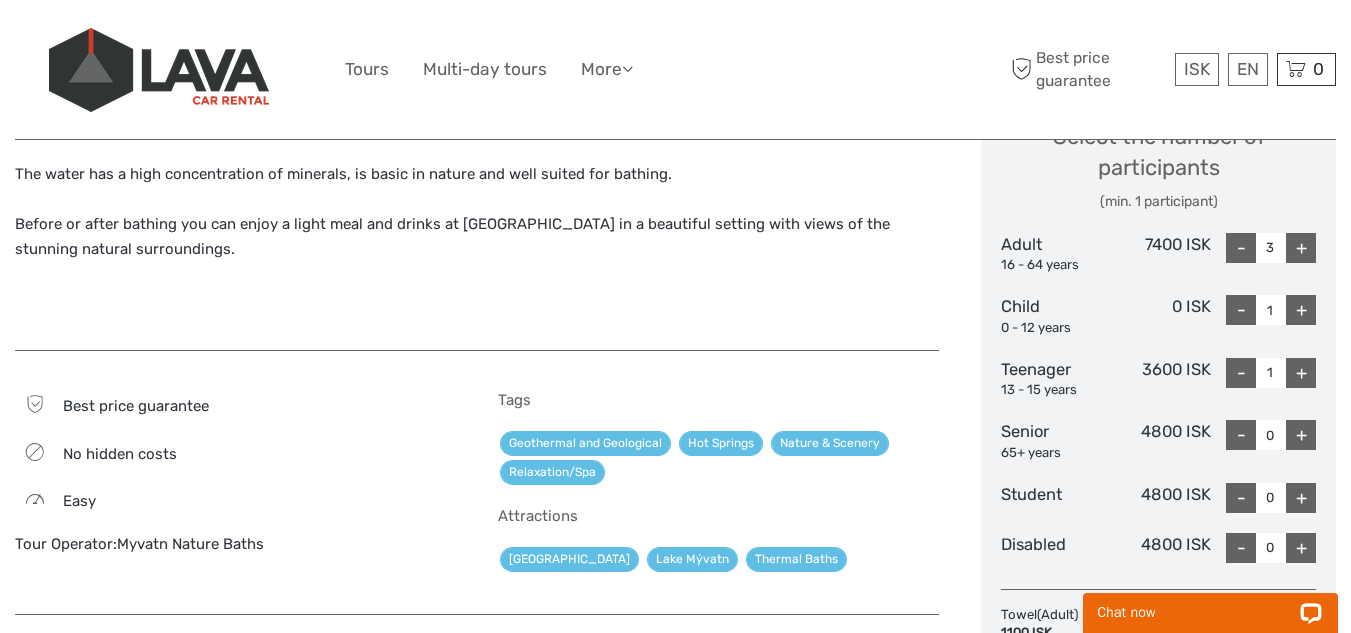 click on "-" at bounding box center [1241, 248] 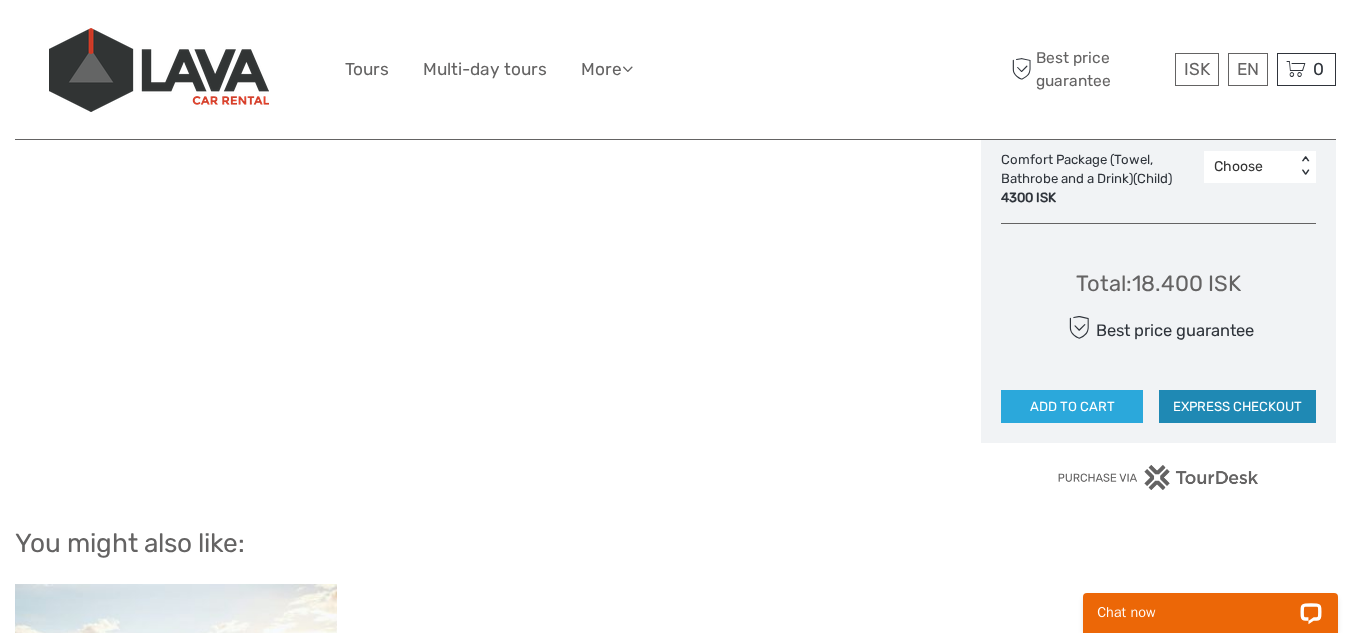 scroll, scrollTop: 2100, scrollLeft: 0, axis: vertical 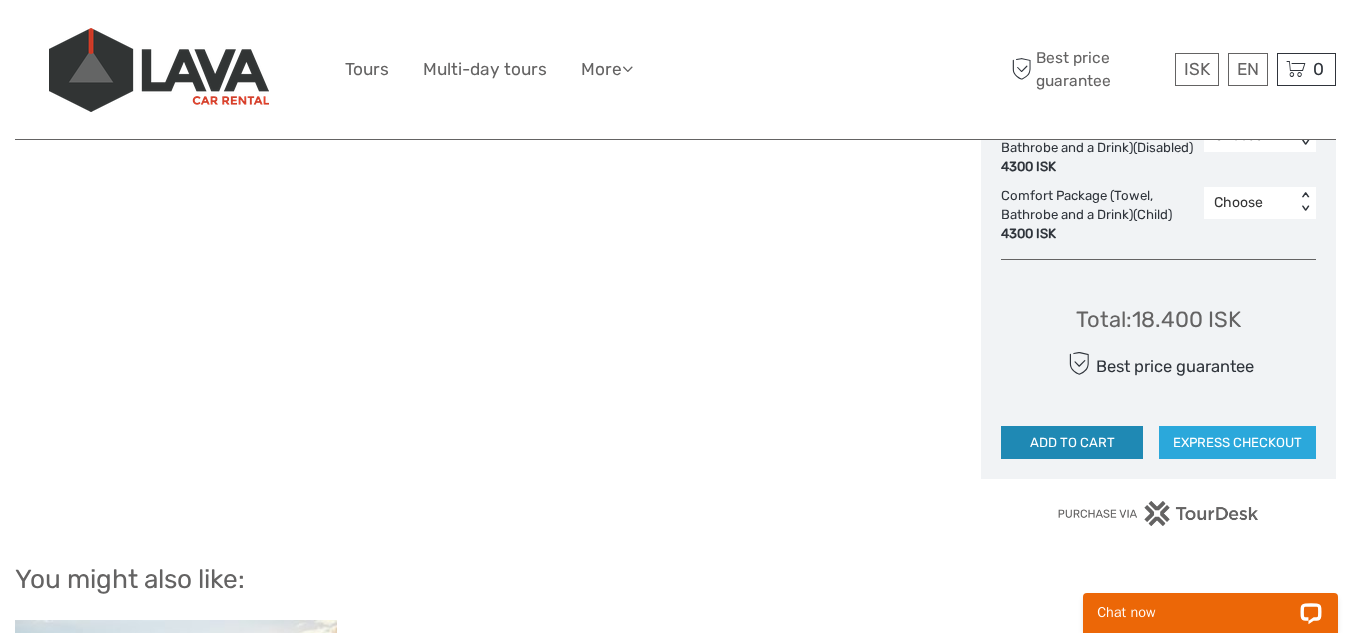 click on "ADD TO CART" at bounding box center (1072, 443) 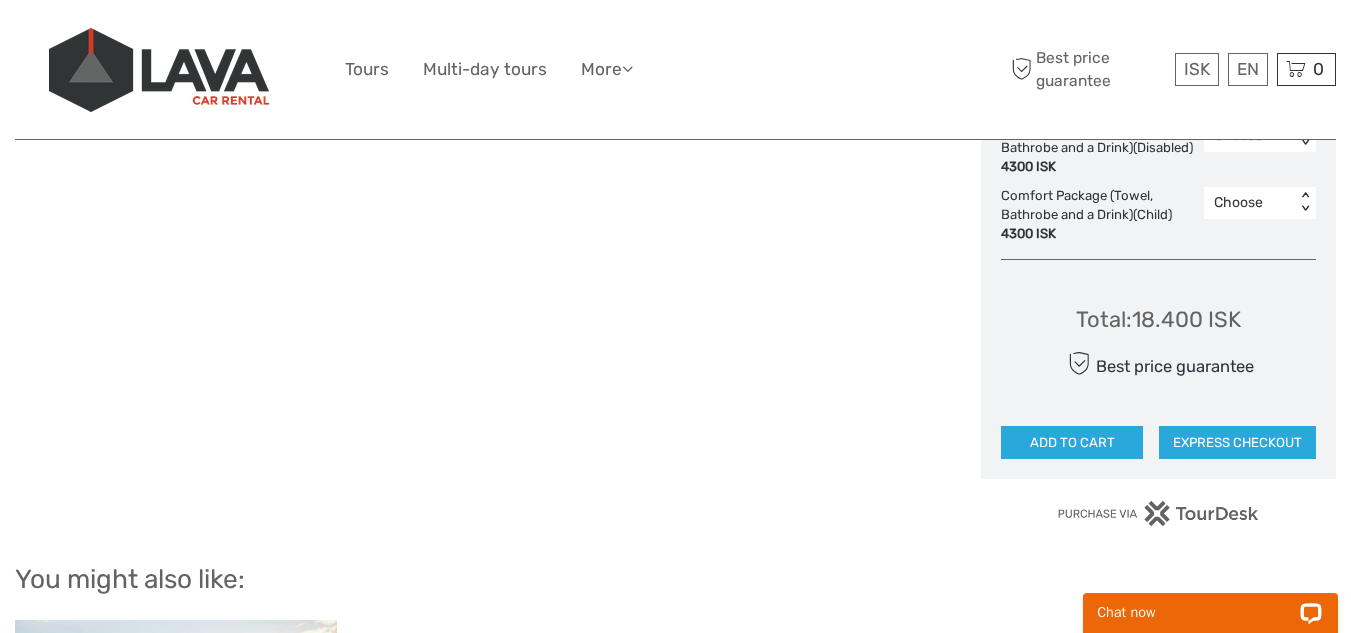 scroll, scrollTop: 2184, scrollLeft: 0, axis: vertical 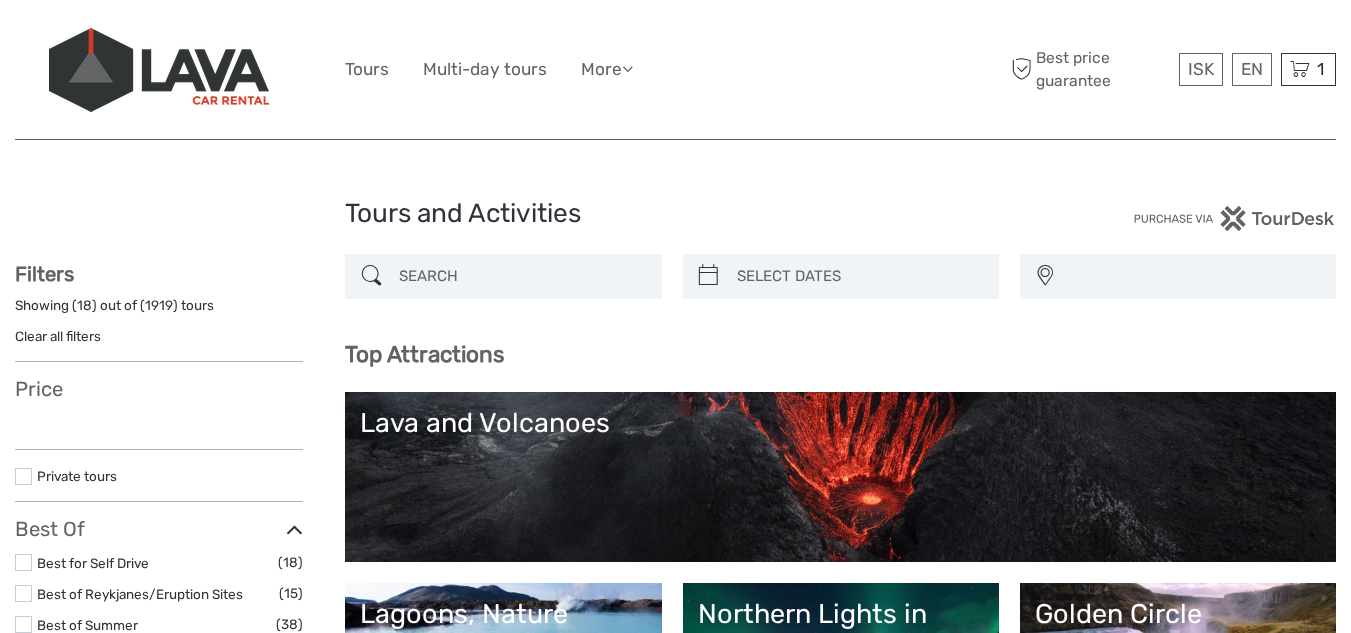 select 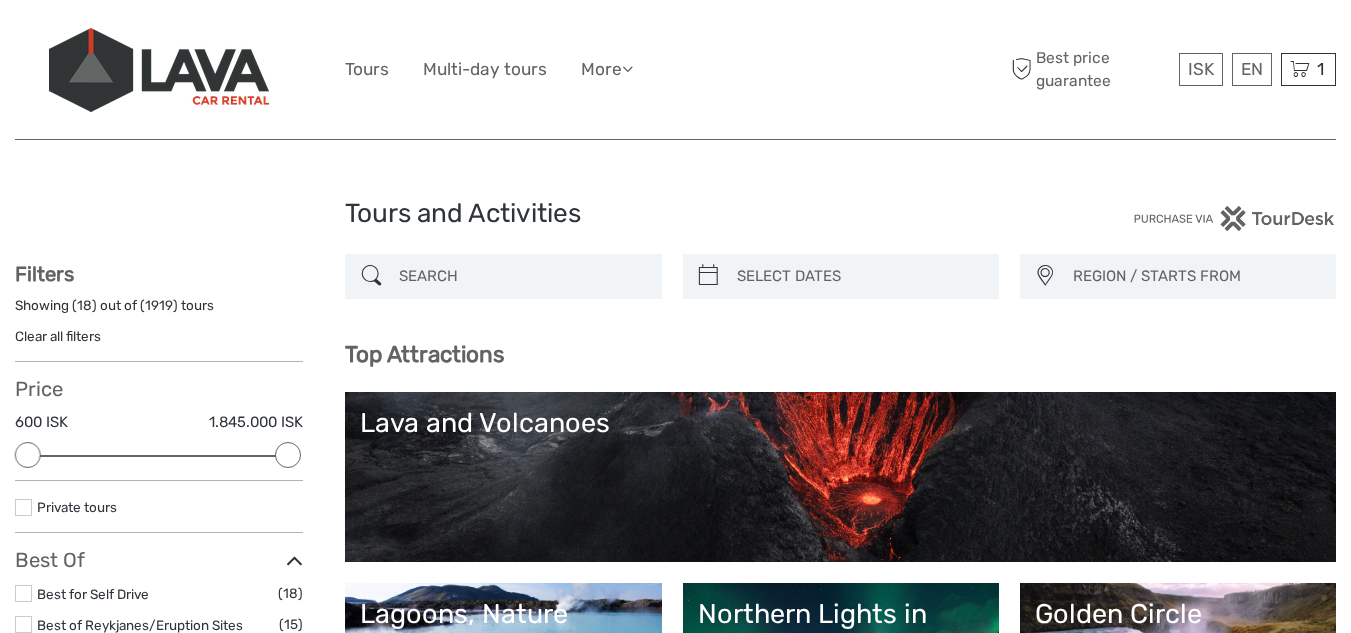 scroll, scrollTop: 0, scrollLeft: 0, axis: both 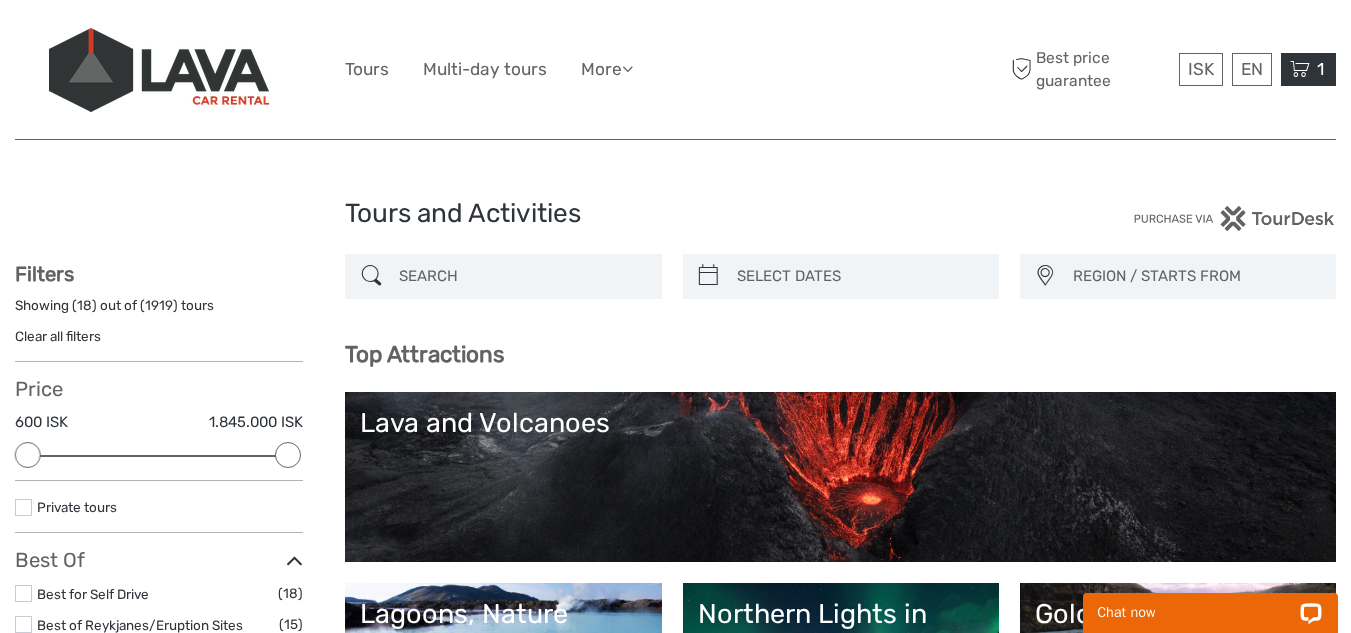 click at bounding box center [1300, 69] 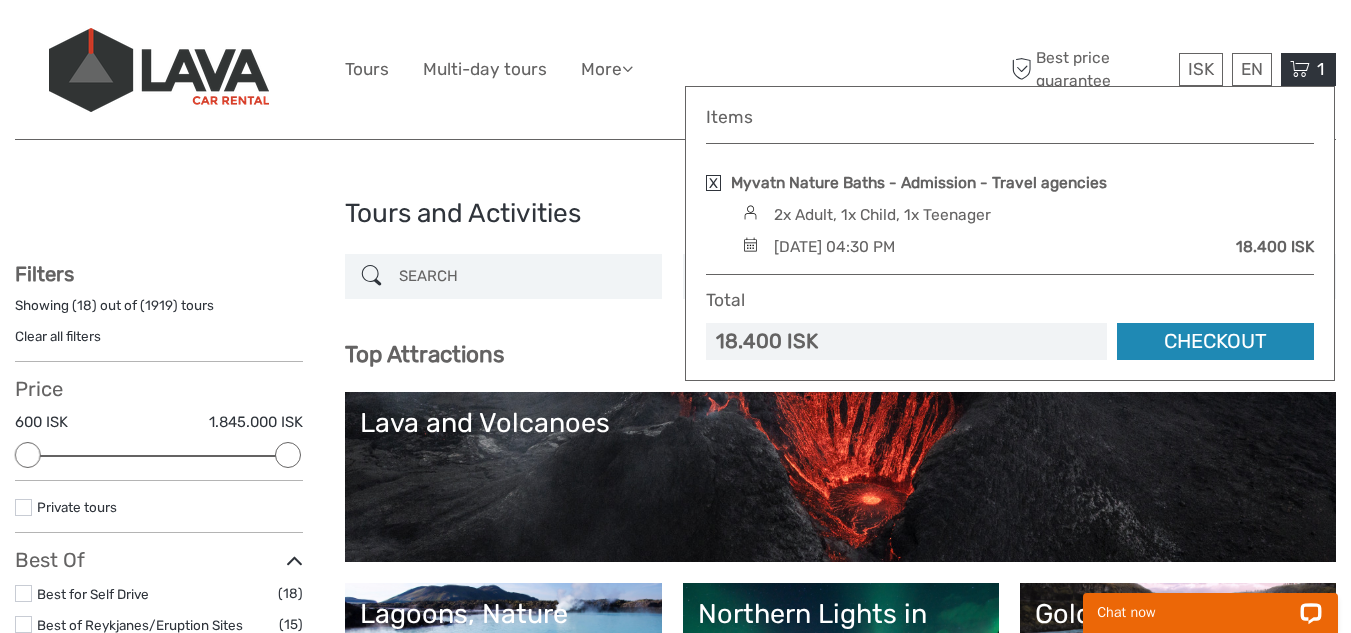 click on "Checkout" at bounding box center [1215, 341] 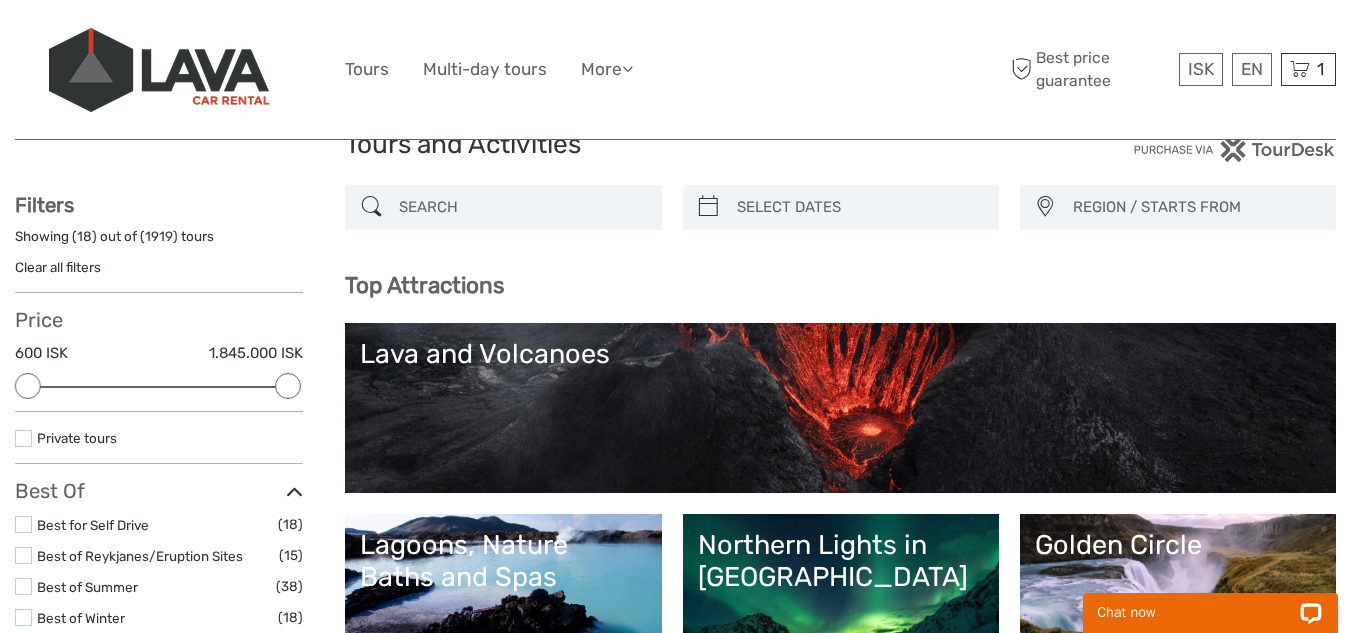 scroll, scrollTop: 100, scrollLeft: 0, axis: vertical 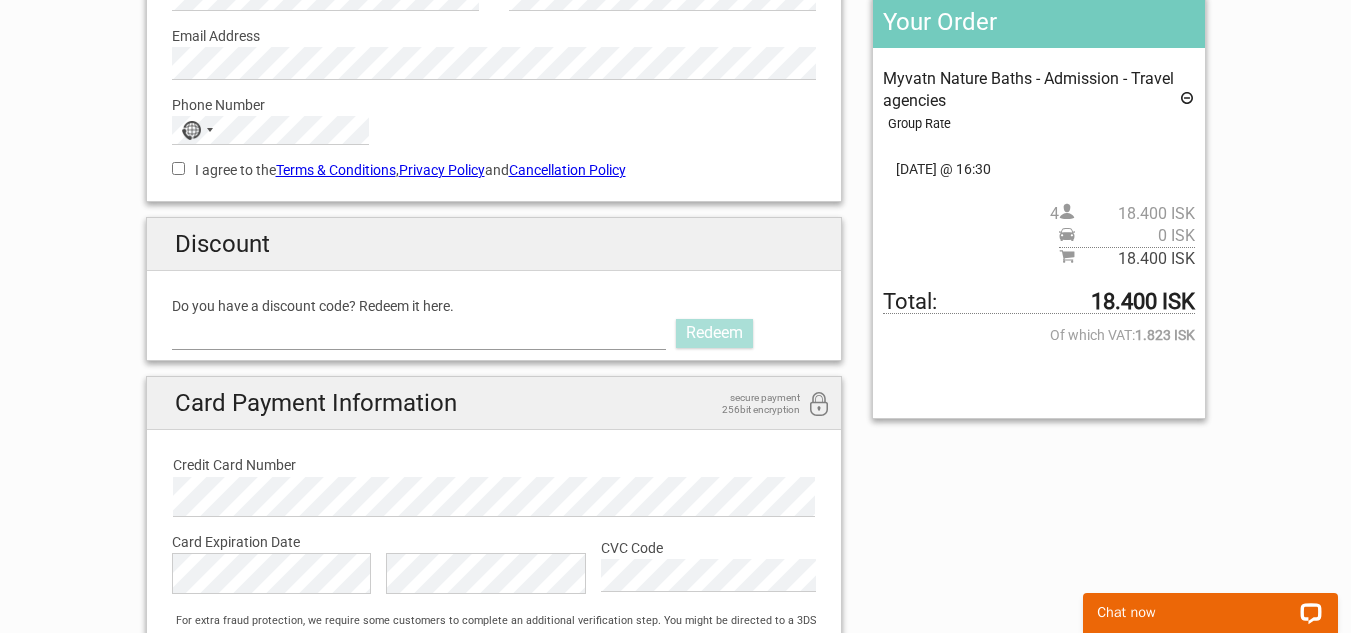 click on "Do you have a discount code? Redeem it here." at bounding box center (419, 333) 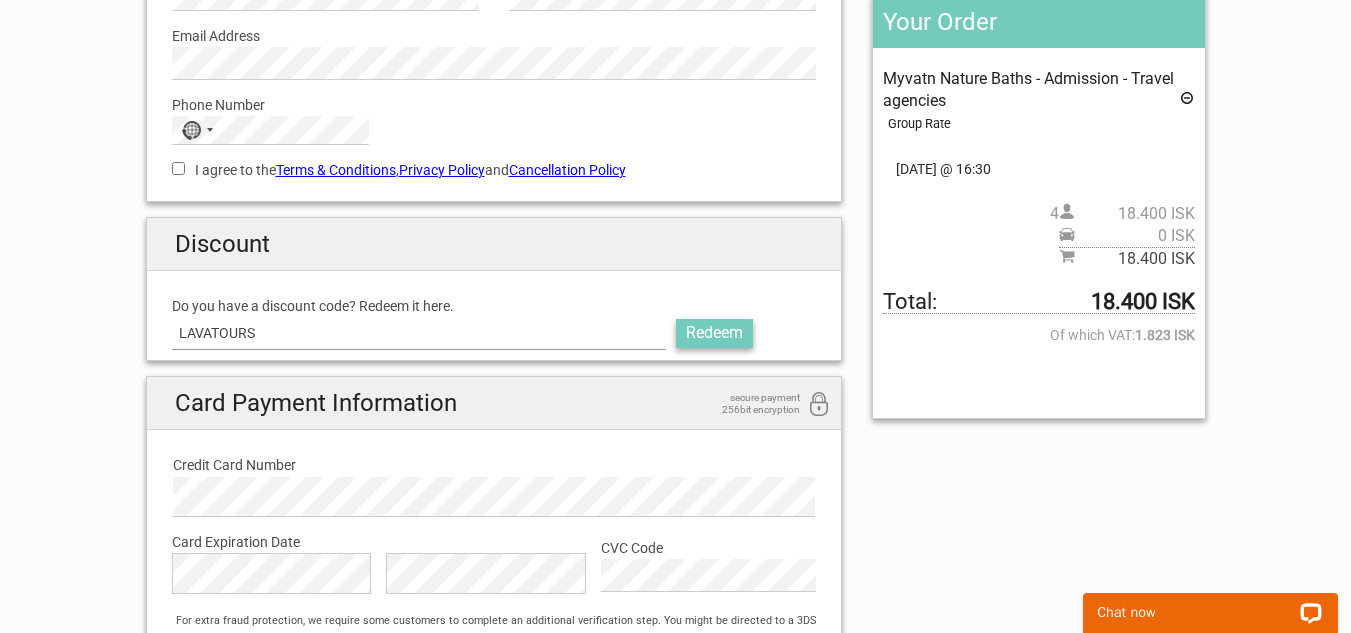 type on "LAVATOURS" 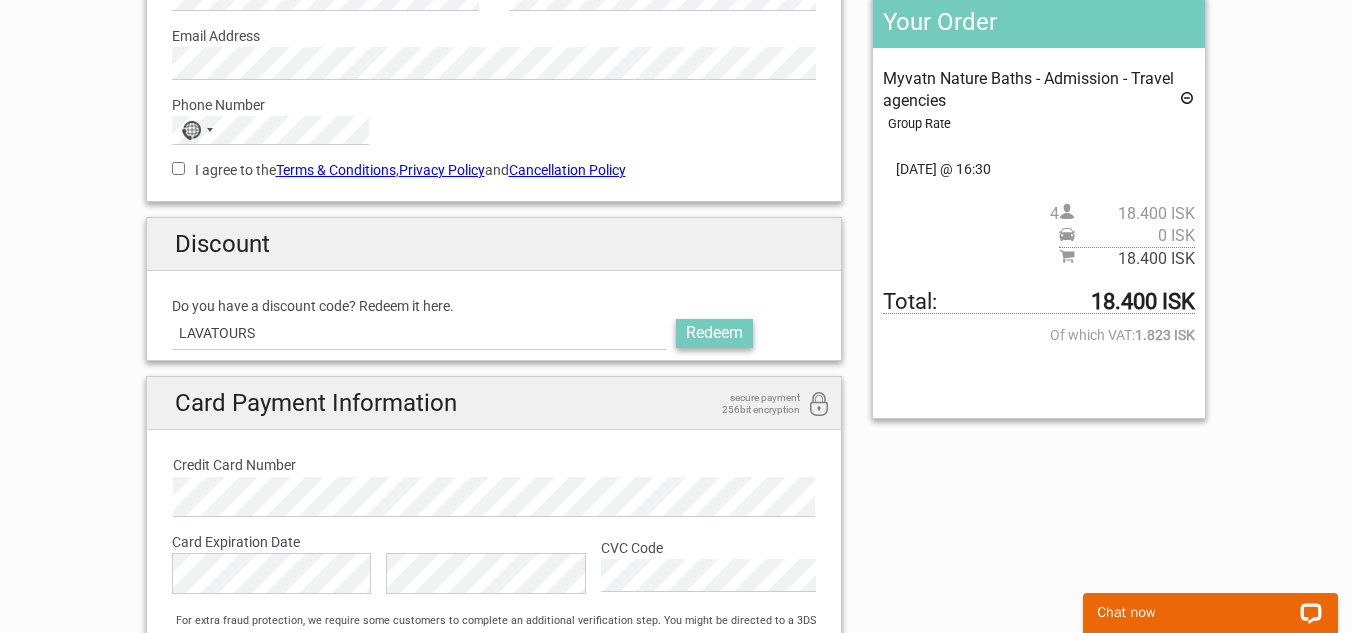 click on "Redeem" at bounding box center (714, 333) 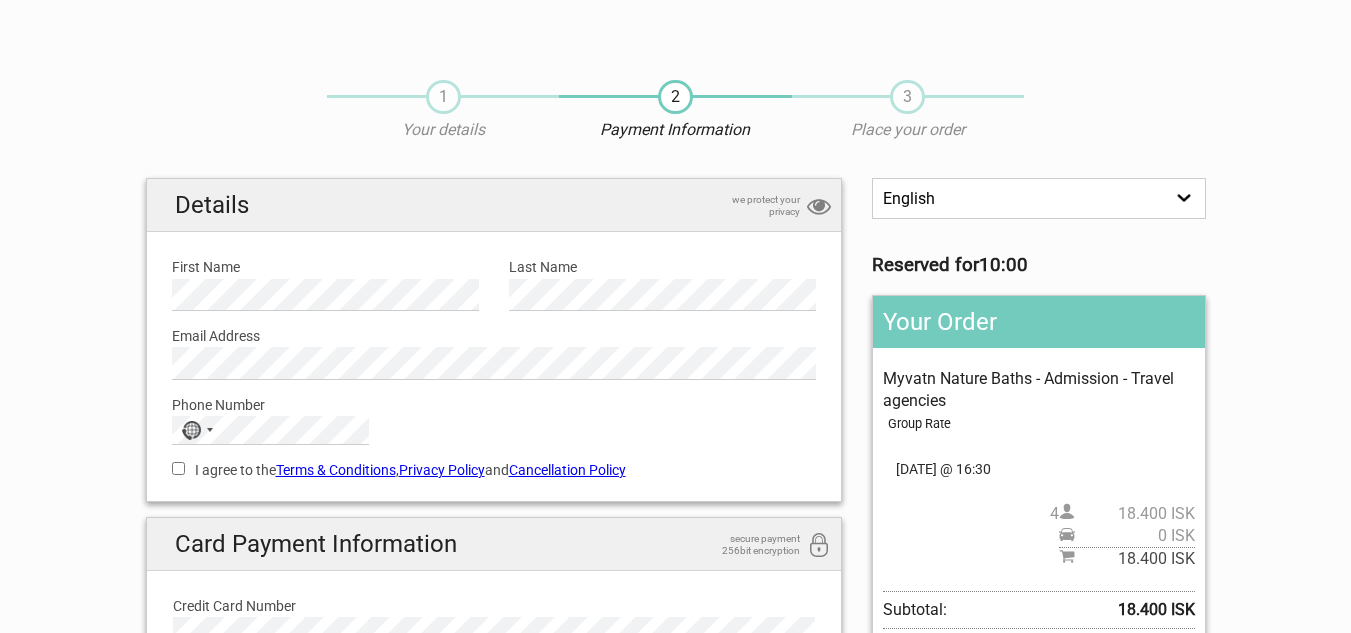scroll, scrollTop: 289, scrollLeft: 0, axis: vertical 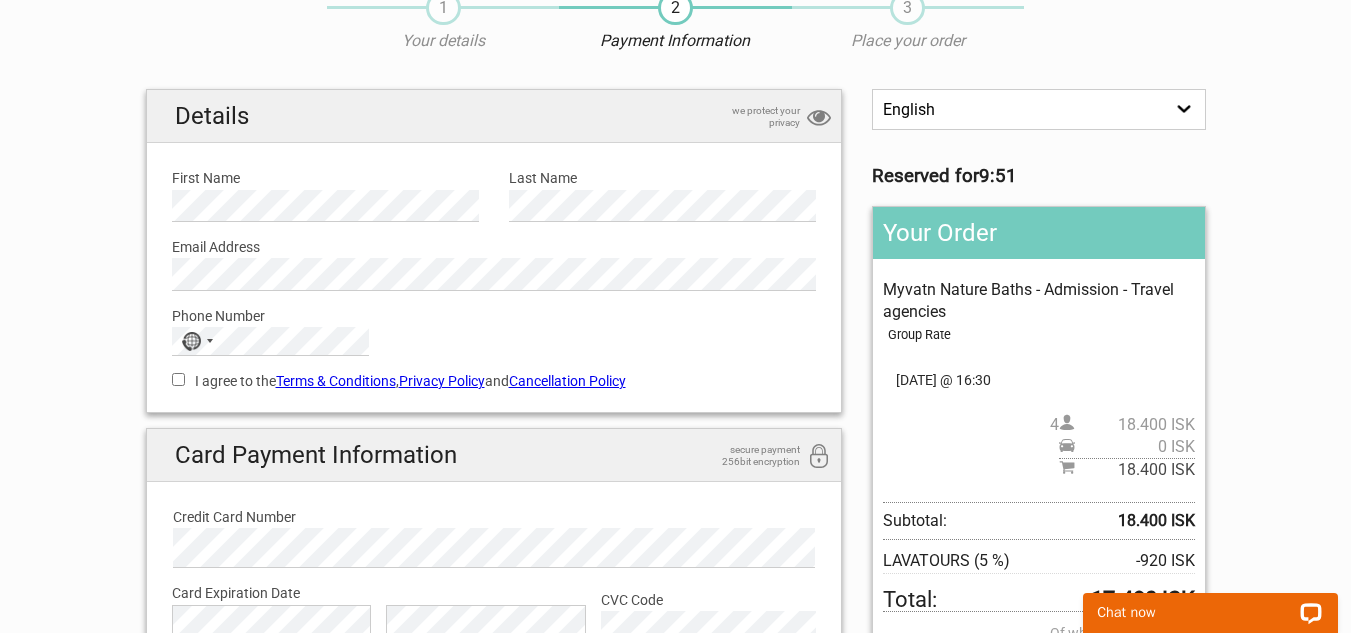 click on "First Name" at bounding box center [325, 178] 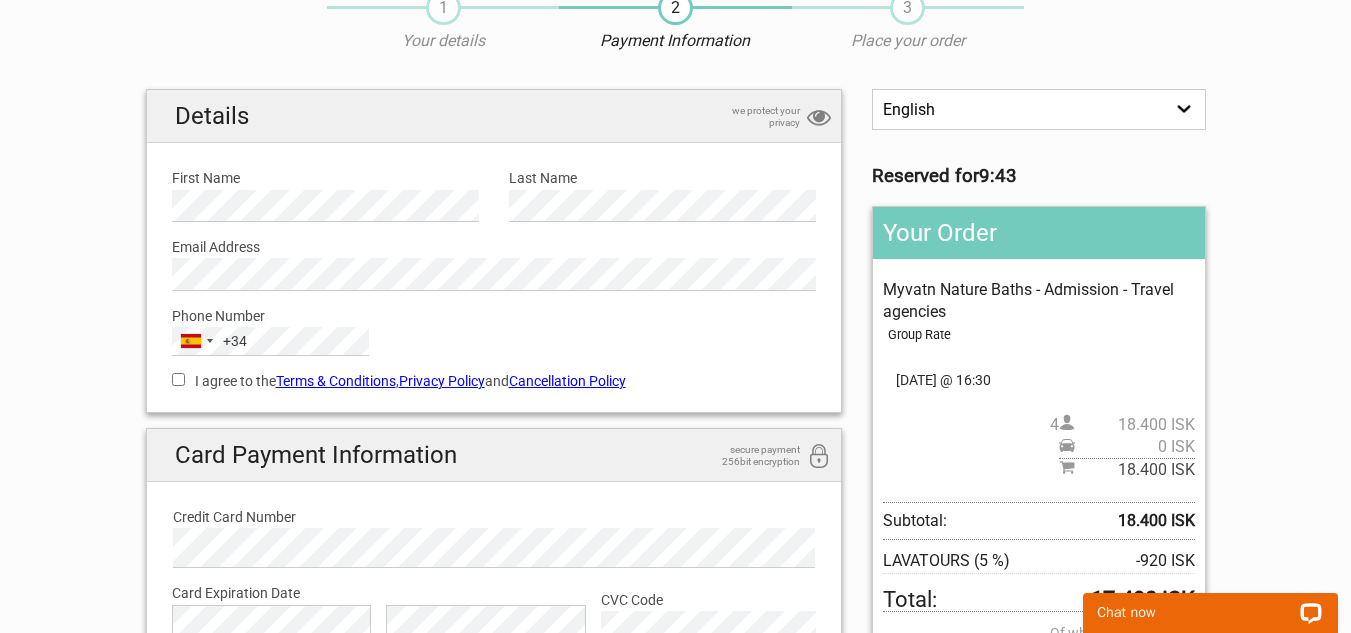 click on "I agree to the  Terms & Conditions ,  Privacy Policy  and  Cancellation Policy" at bounding box center [178, 379] 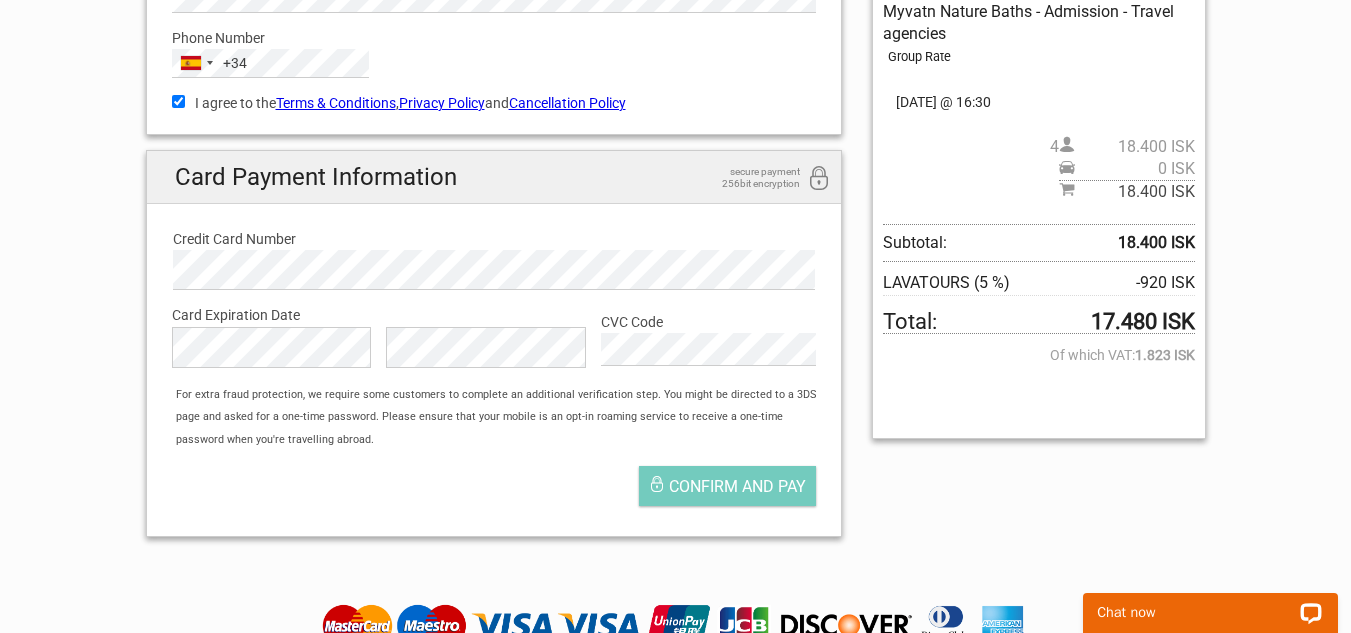 scroll, scrollTop: 389, scrollLeft: 0, axis: vertical 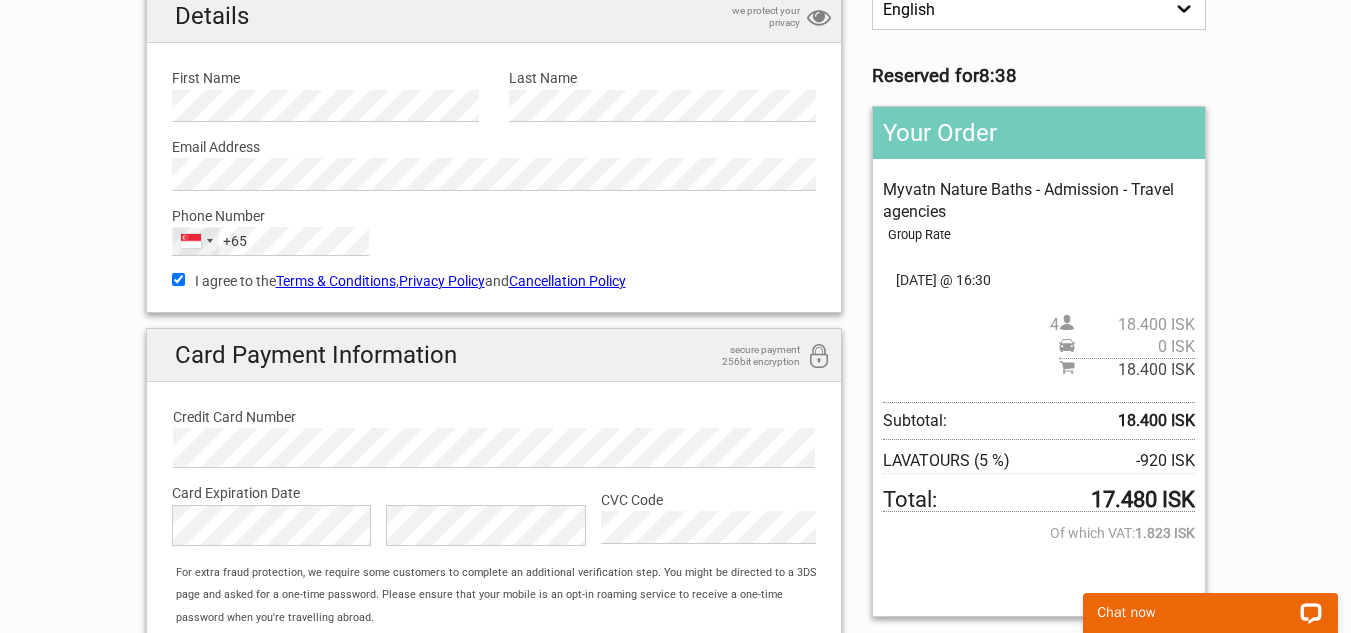 click on "Singapore +65" at bounding box center (196, 241) 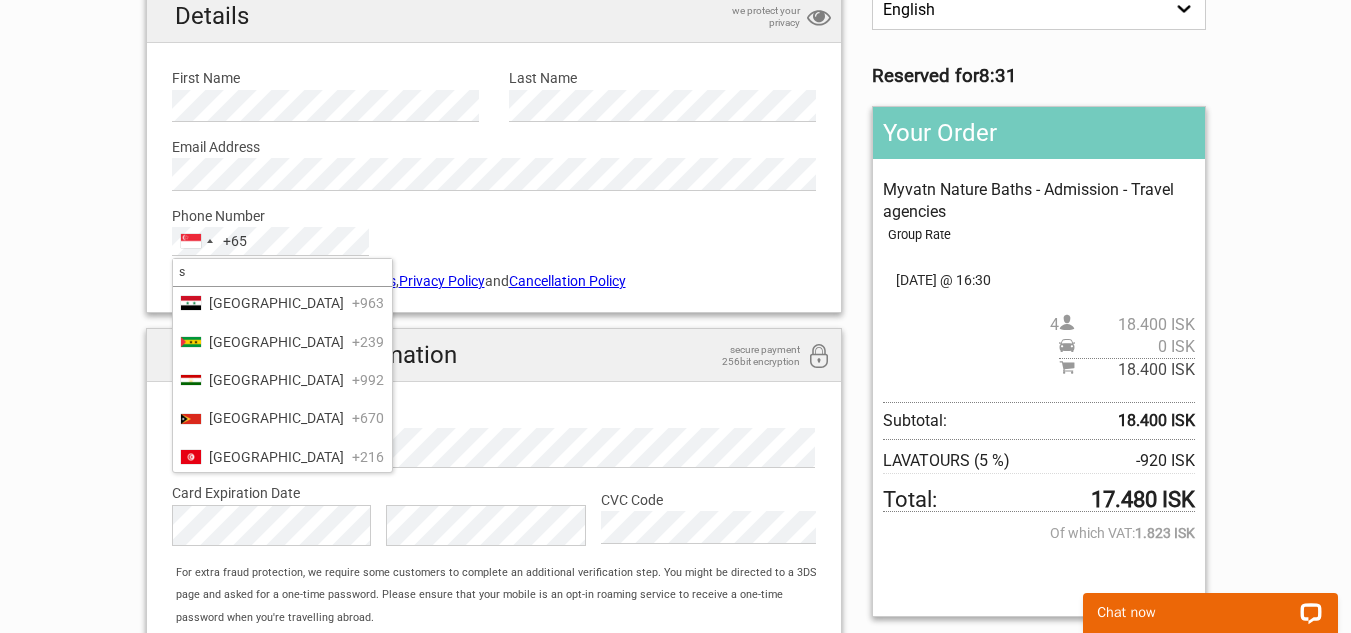 scroll, scrollTop: 0, scrollLeft: 0, axis: both 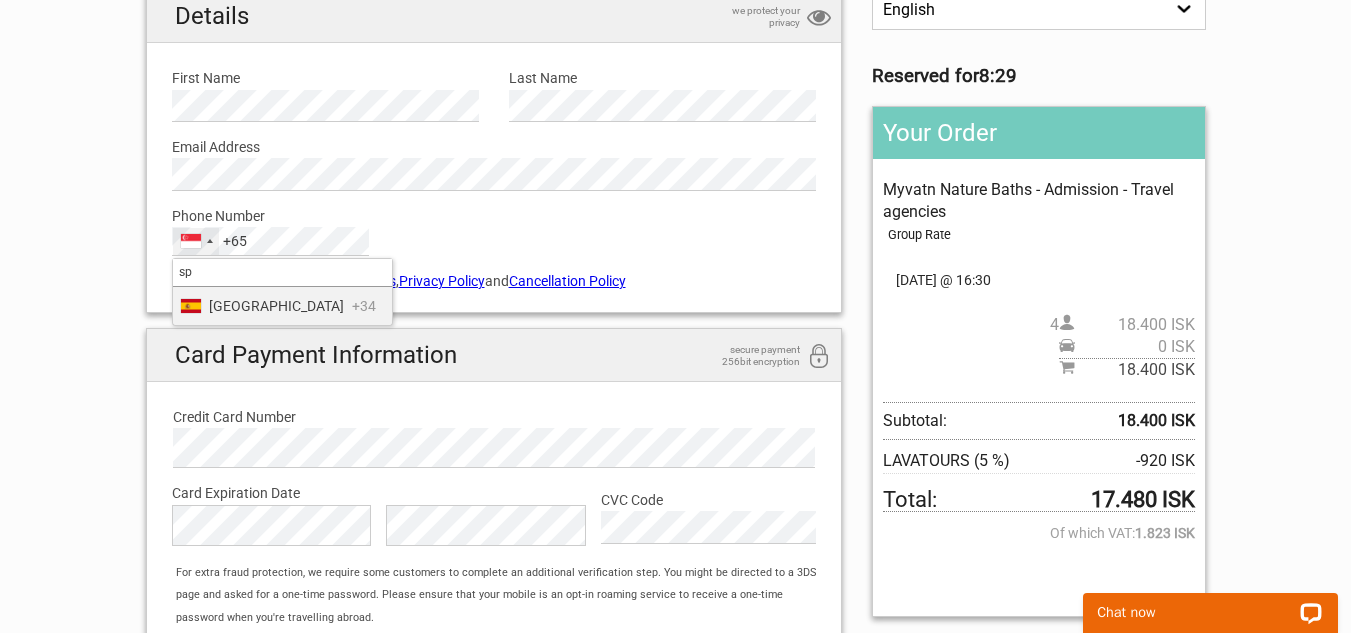 type on "sp" 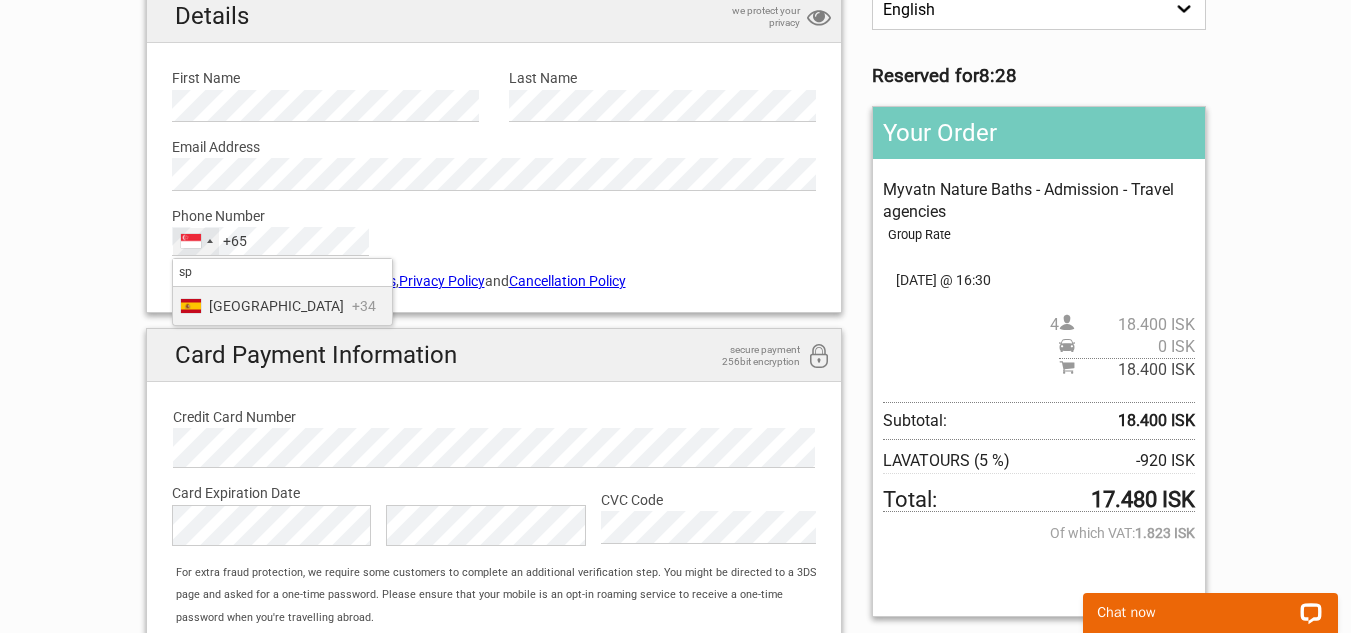 click on "+34" at bounding box center [364, 306] 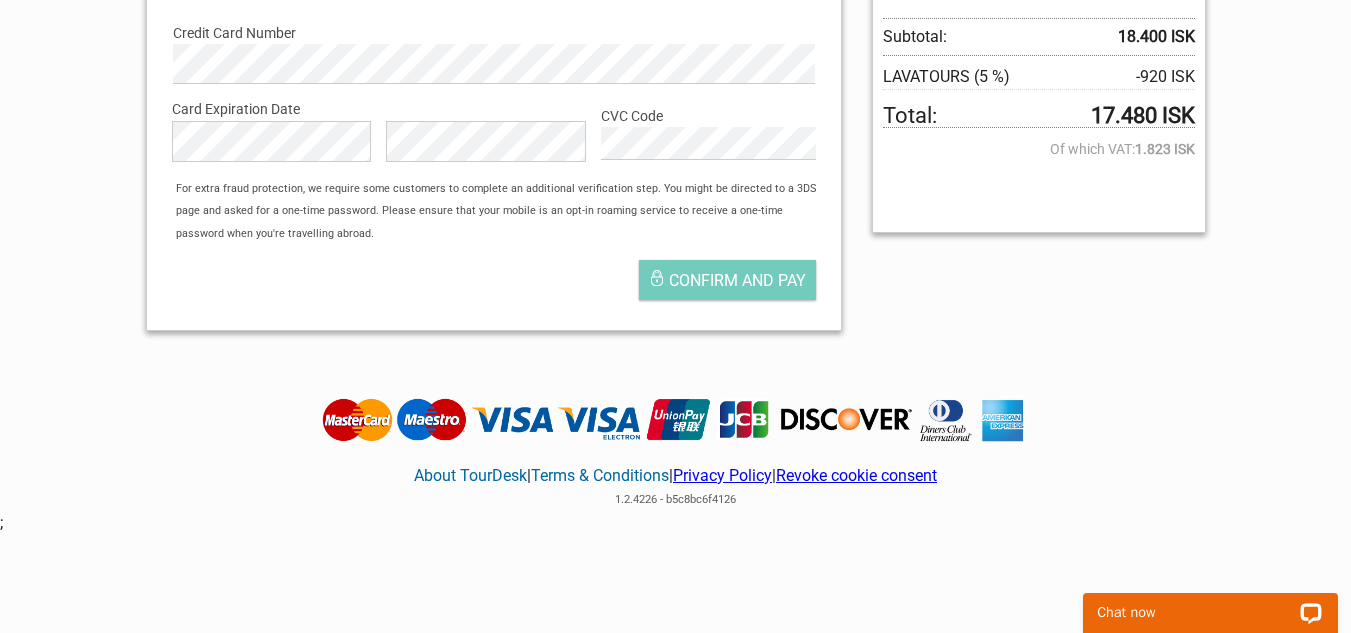 scroll, scrollTop: 673, scrollLeft: 0, axis: vertical 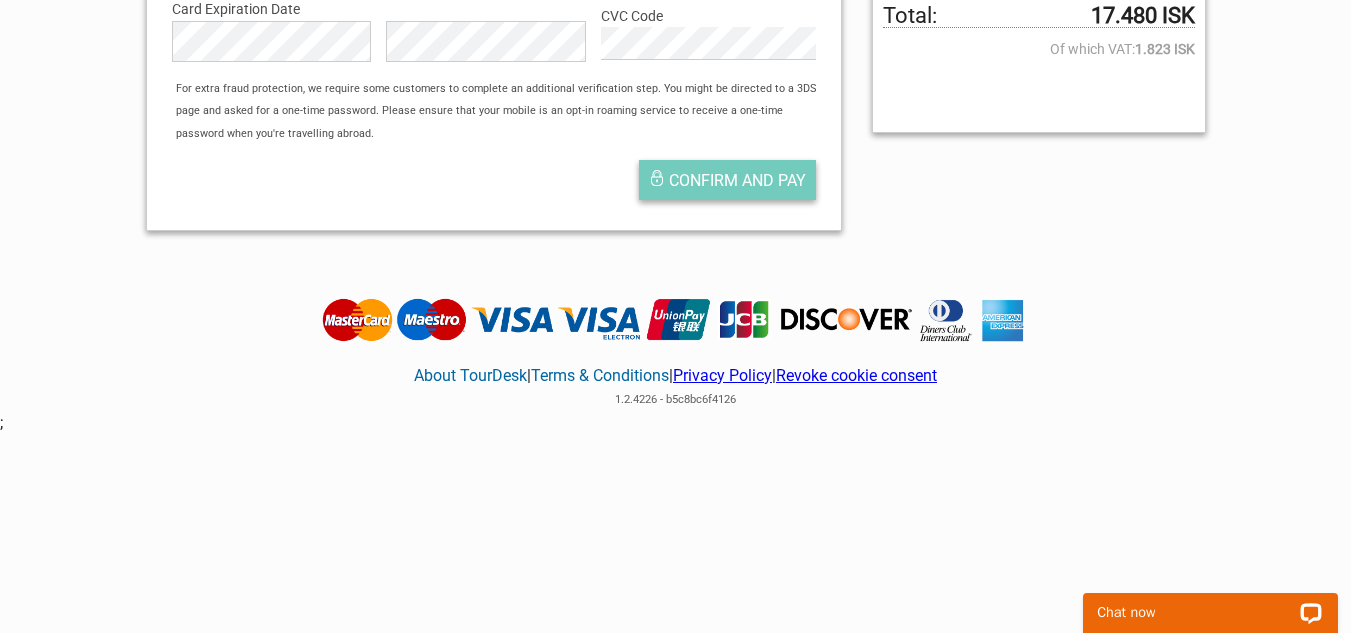 click on "Confirm and pay" at bounding box center [727, 180] 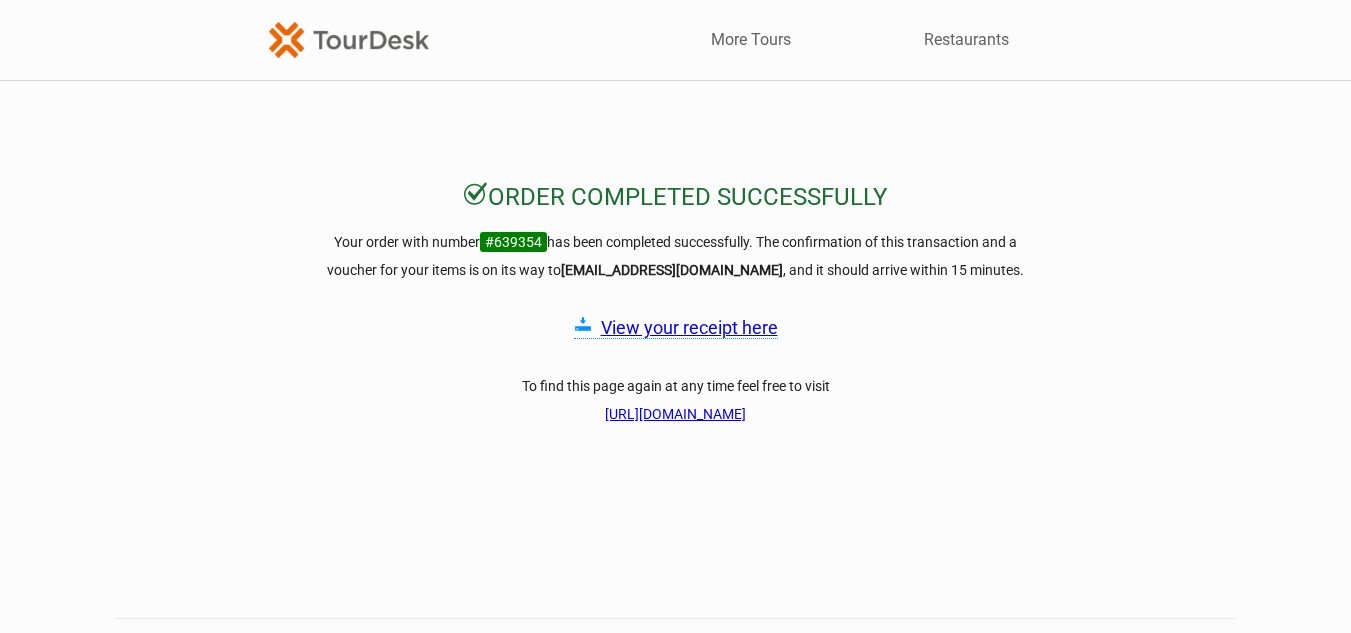 scroll, scrollTop: 0, scrollLeft: 0, axis: both 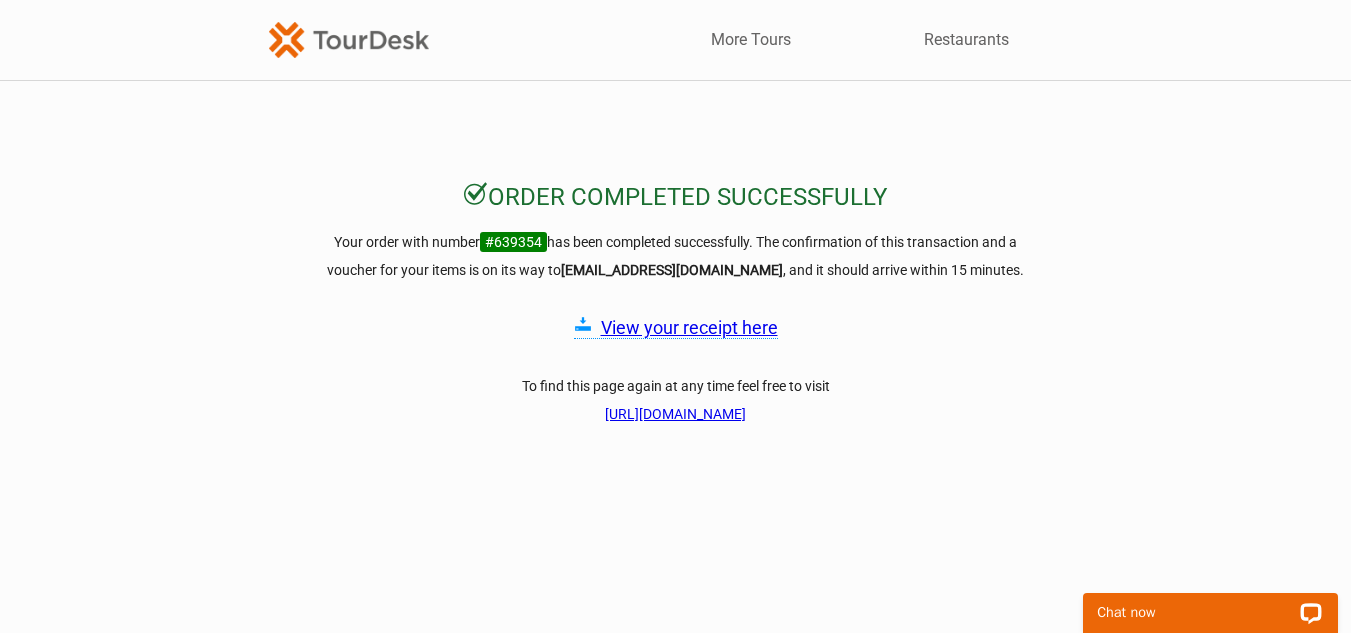 click on "View your receipt here" at bounding box center (689, 327) 